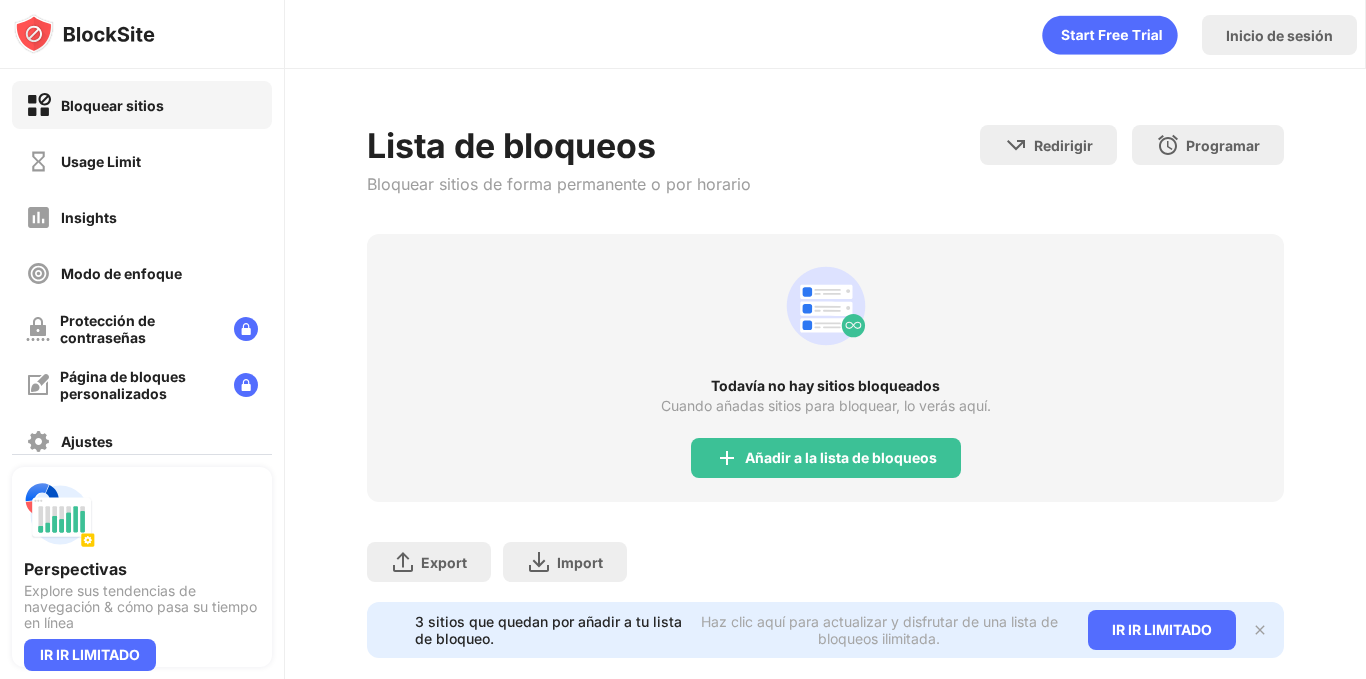 scroll, scrollTop: 0, scrollLeft: 0, axis: both 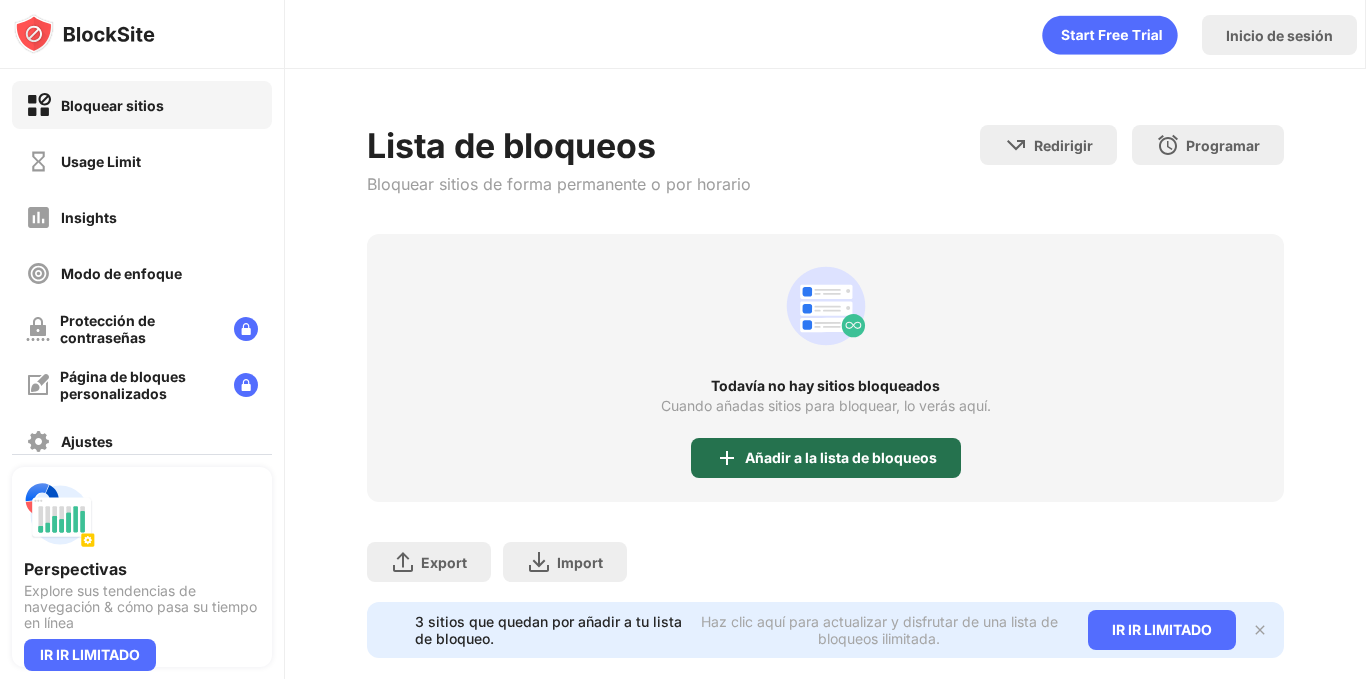 drag, startPoint x: 781, startPoint y: 466, endPoint x: 1080, endPoint y: 315, distance: 334.96567 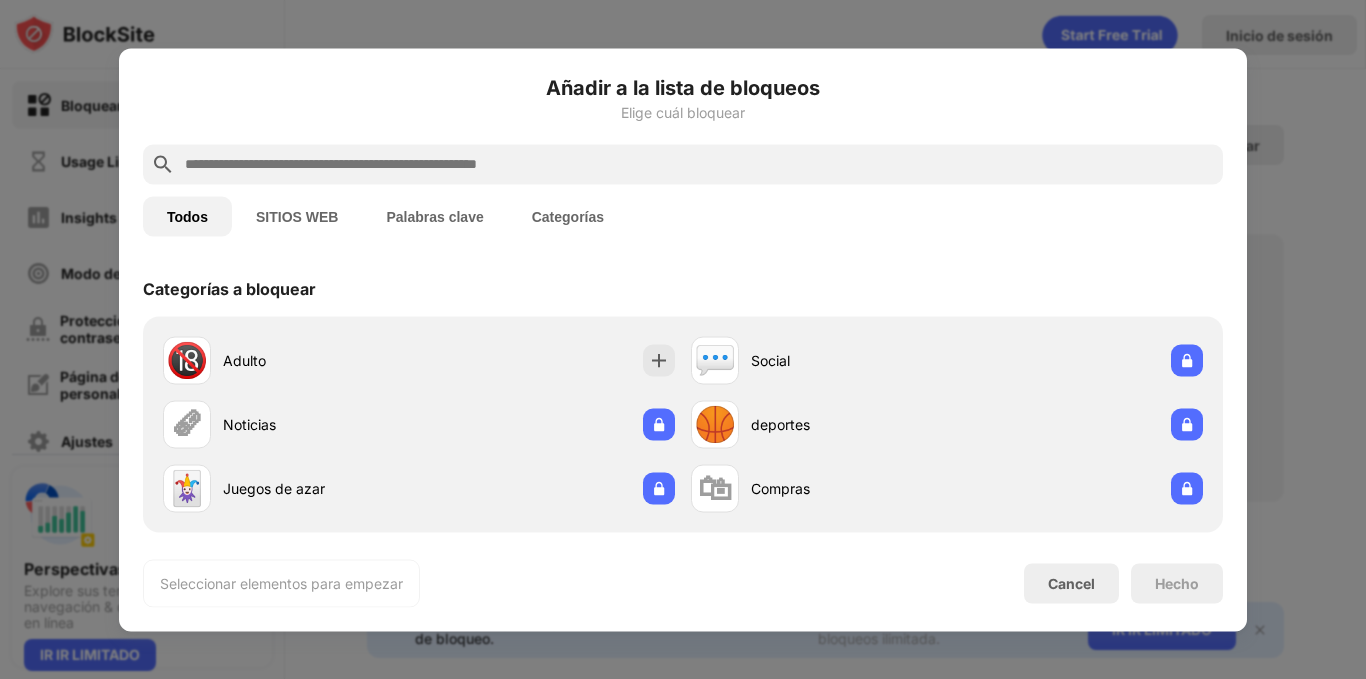 click at bounding box center (699, 164) 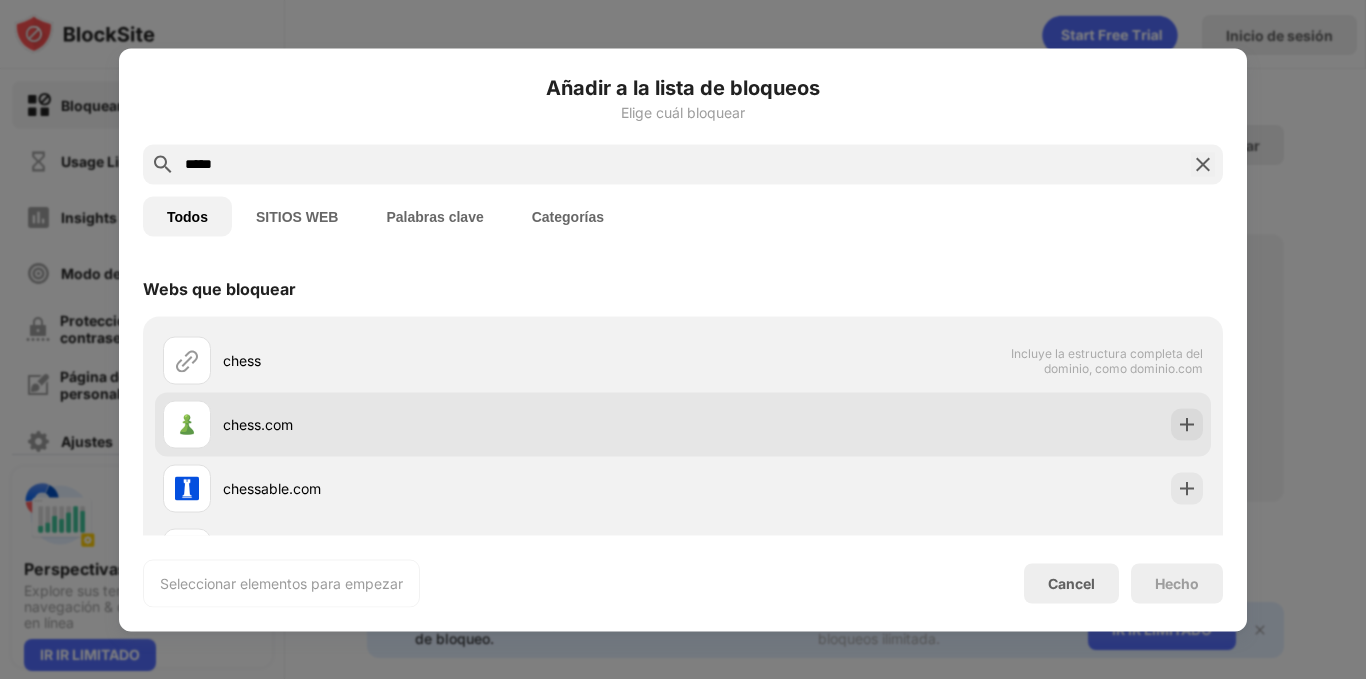 drag, startPoint x: 1143, startPoint y: 430, endPoint x: 753, endPoint y: 403, distance: 390.9335 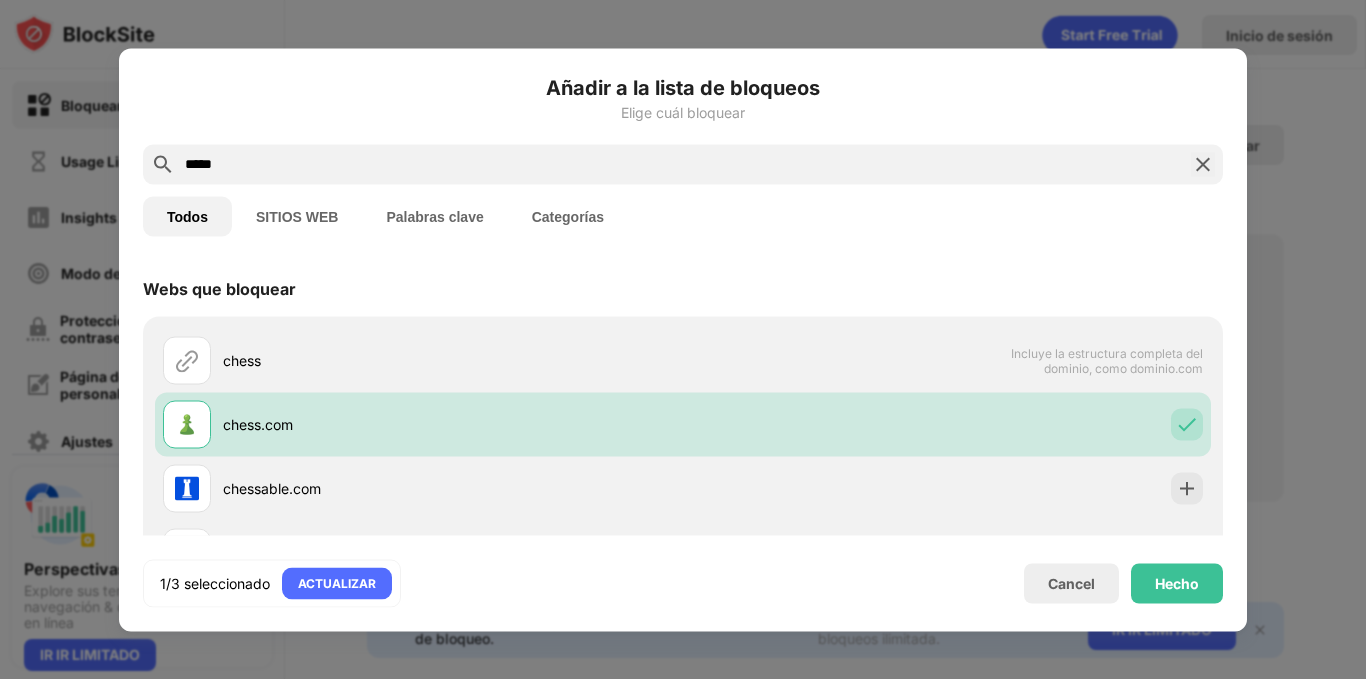 drag, startPoint x: 235, startPoint y: 157, endPoint x: 129, endPoint y: 142, distance: 107.05606 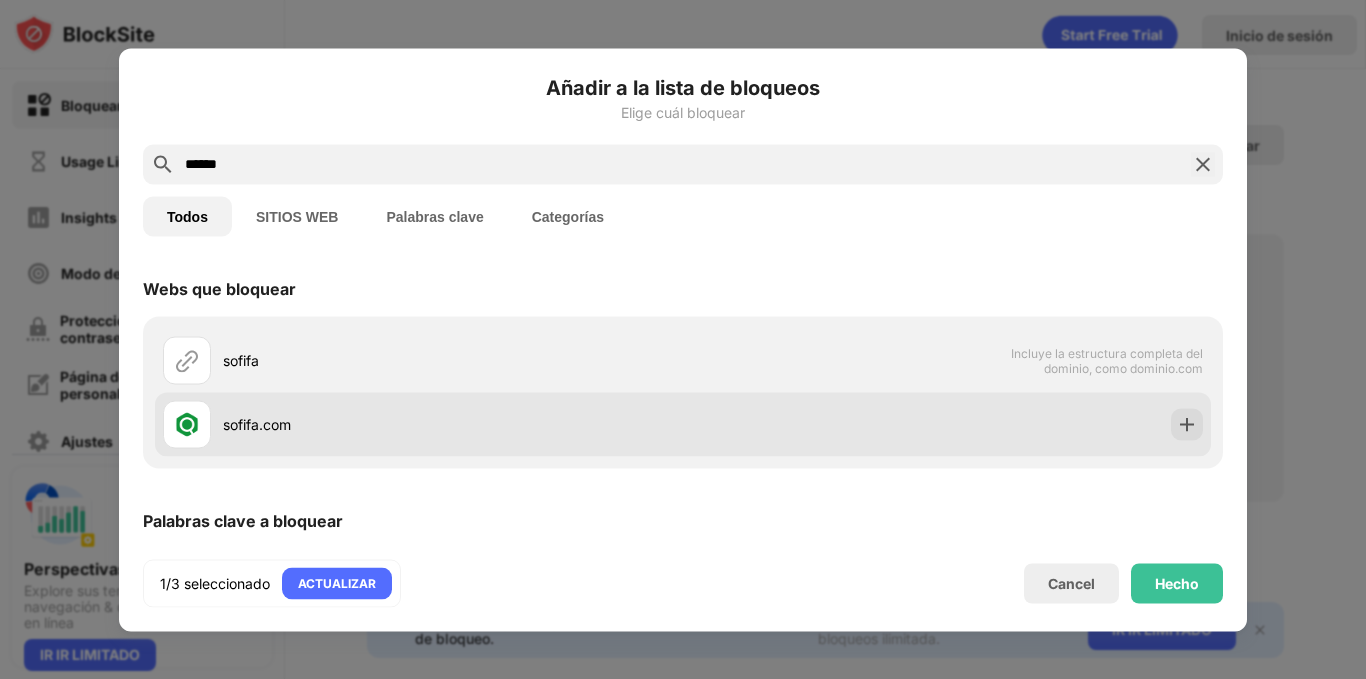type on "******" 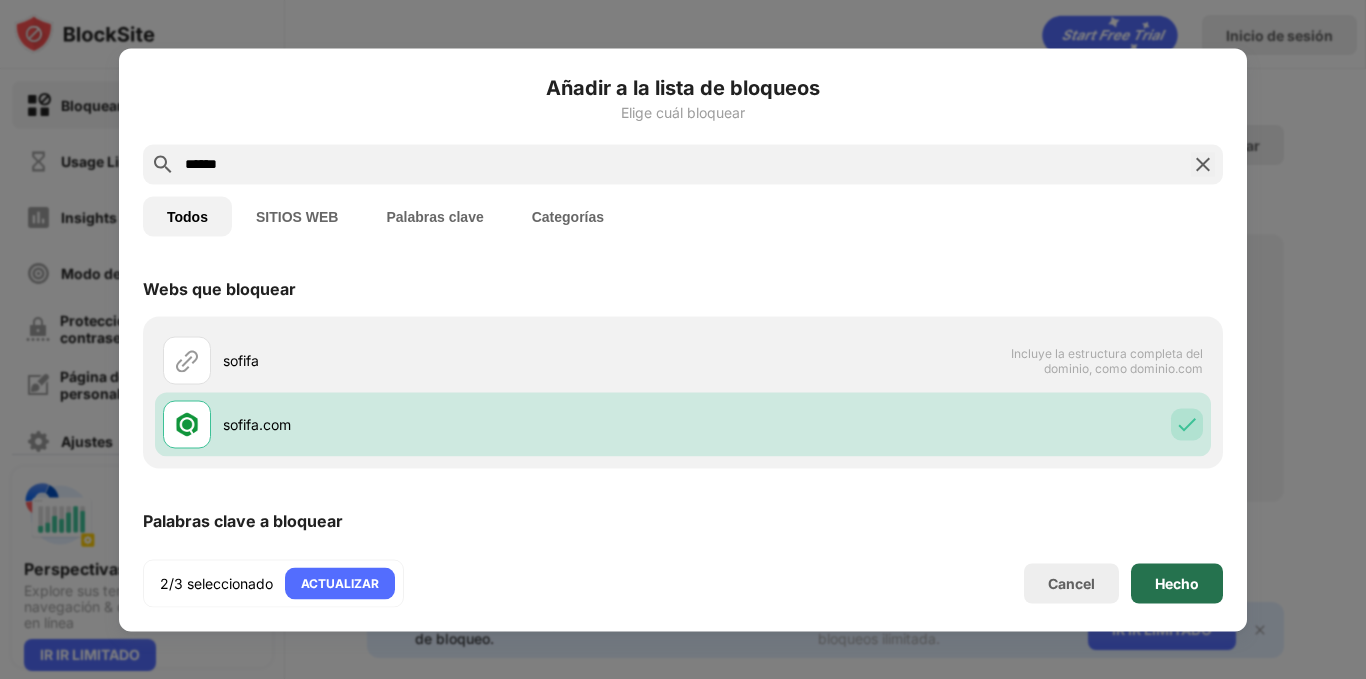 click on "Hecho" at bounding box center [1177, 583] 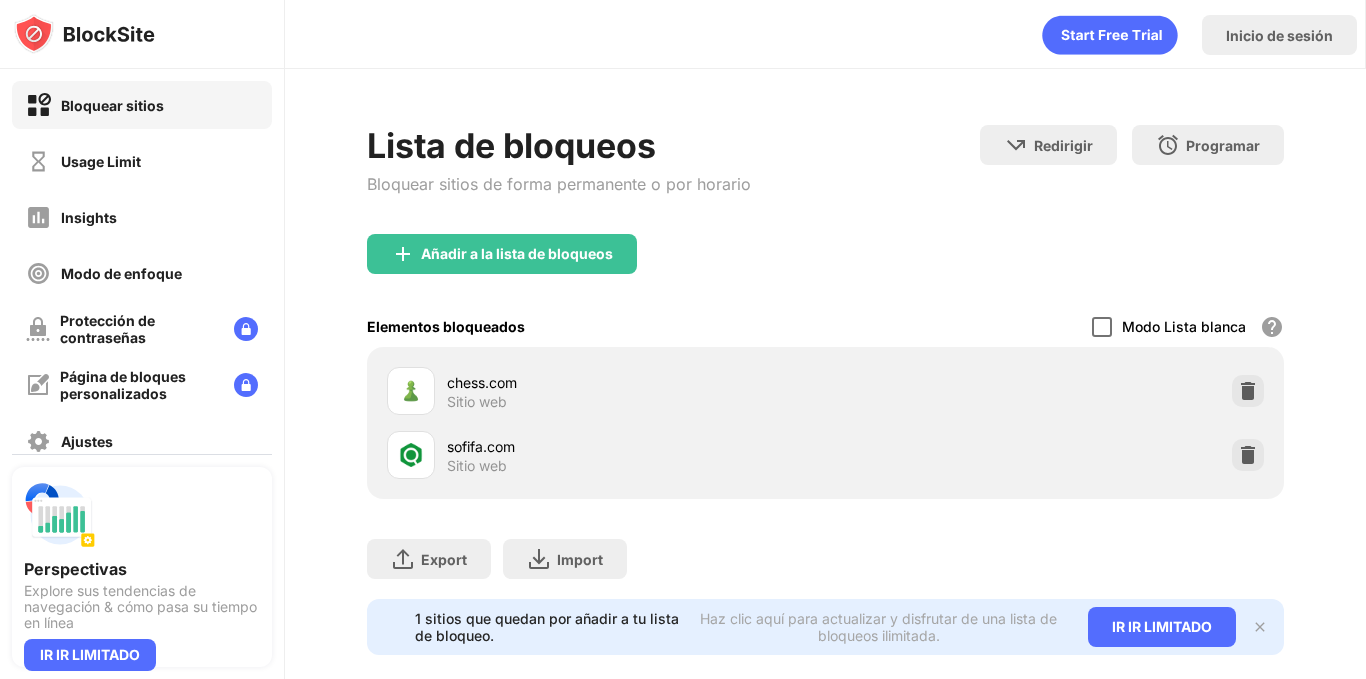 click at bounding box center (1102, 327) 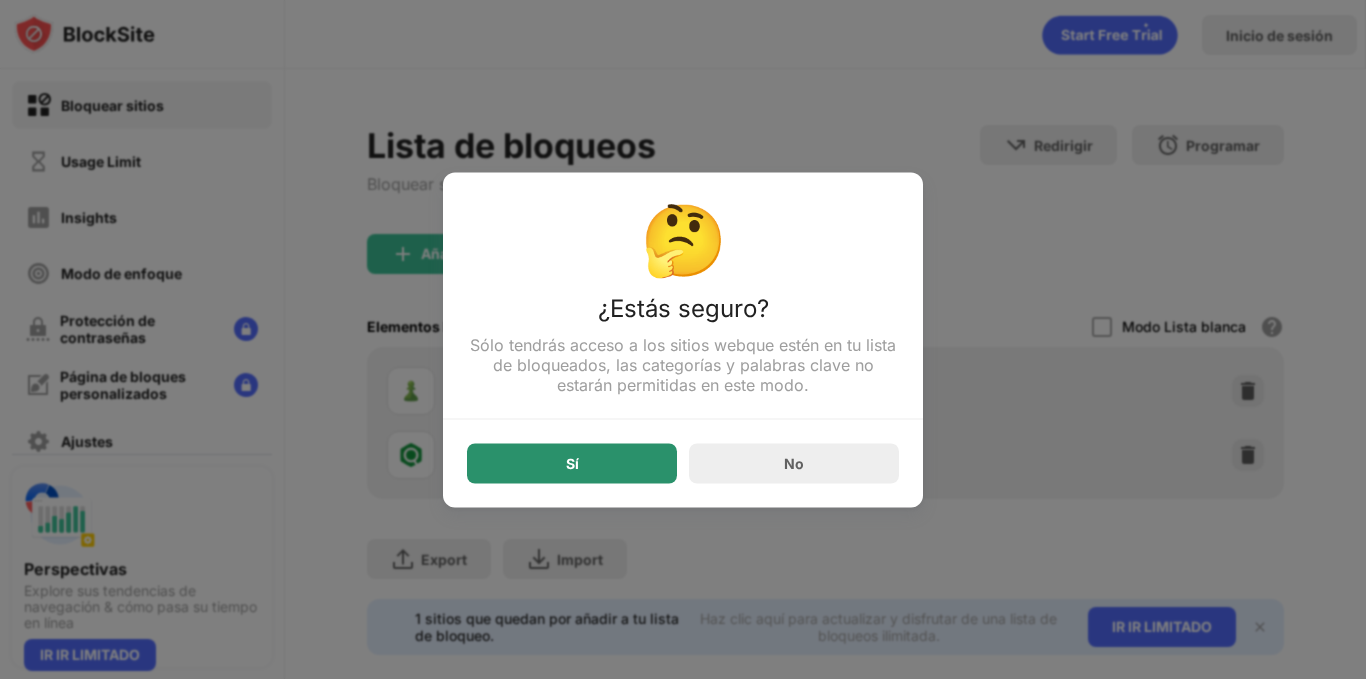 click on "Sí" at bounding box center [572, 463] 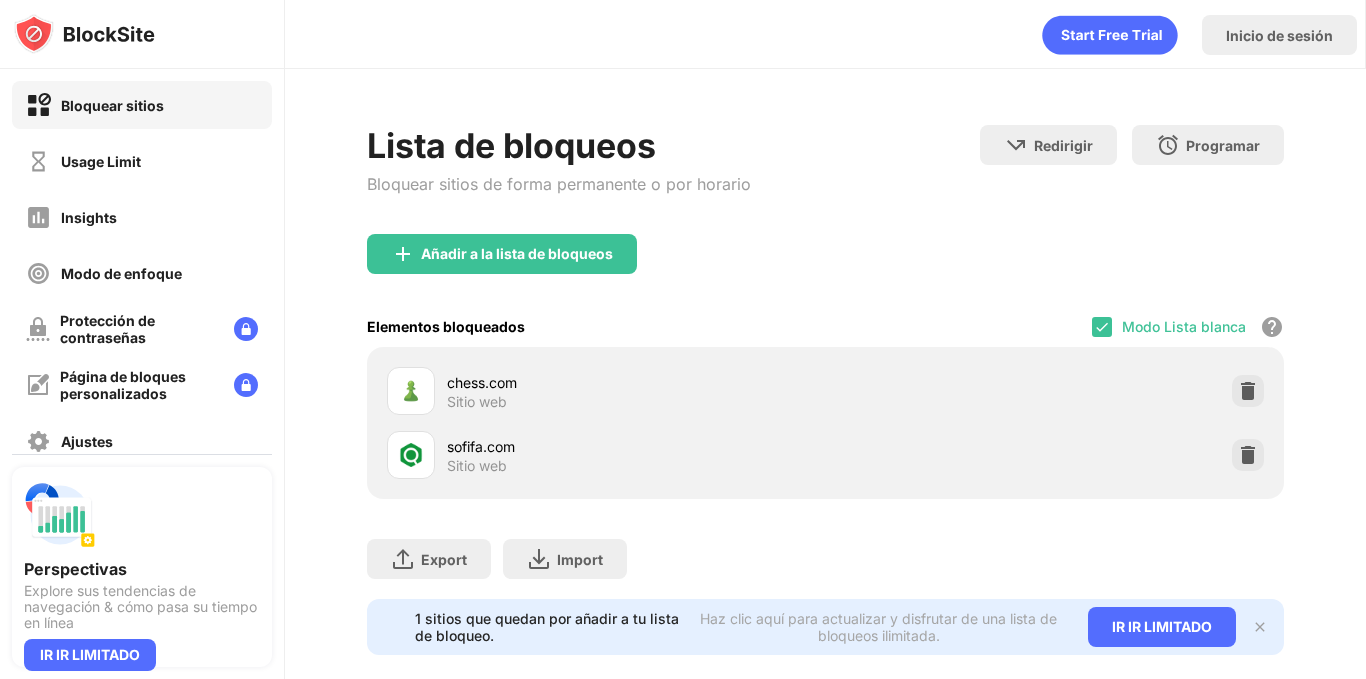 scroll, scrollTop: 47, scrollLeft: 0, axis: vertical 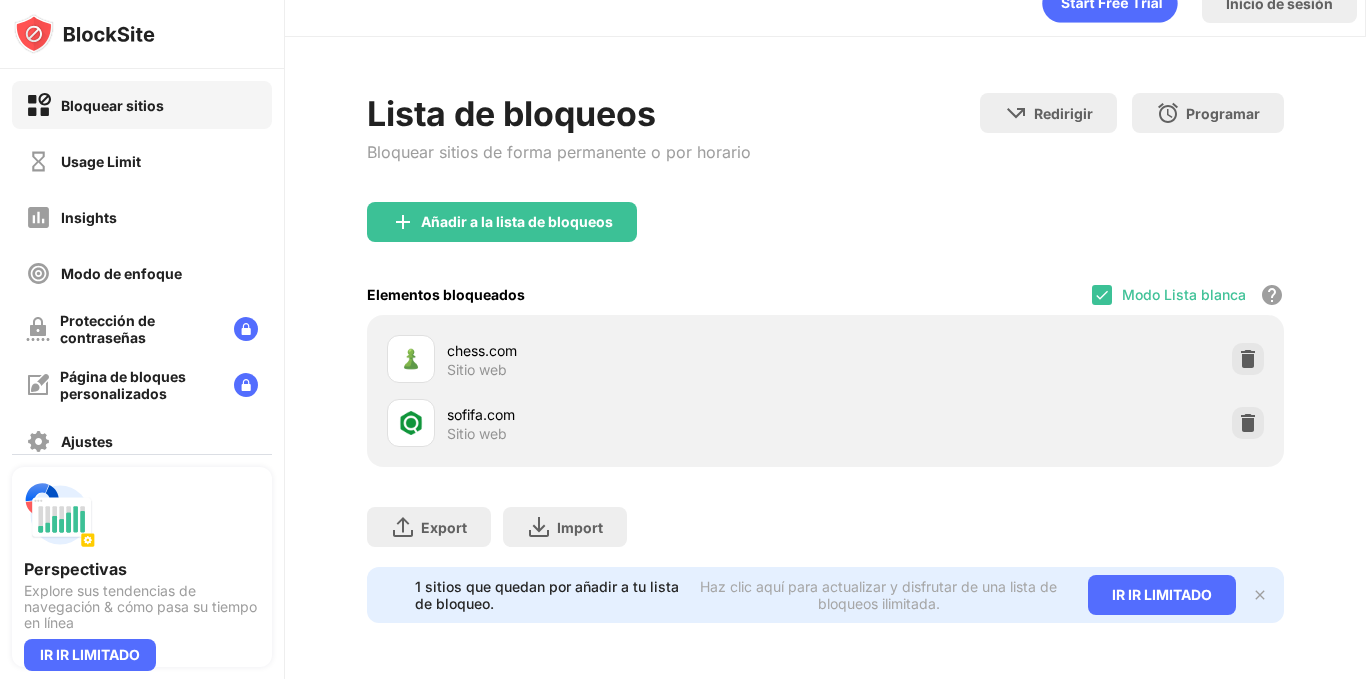click on "Bloquear sitios Usage Limit Insights Modo de enfoque Protección de contraseñas Página de bloques personalizados Ajustes Acerca de" at bounding box center [142, 301] 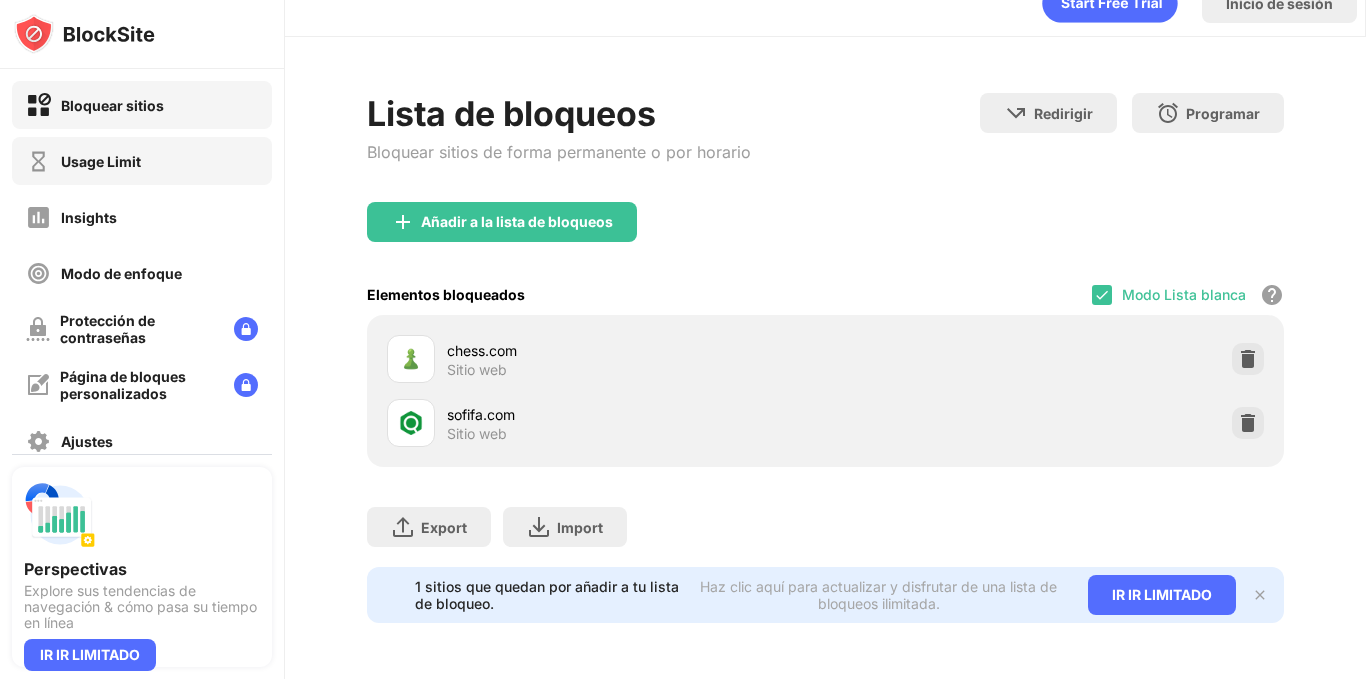 click on "Usage Limit" at bounding box center (101, 161) 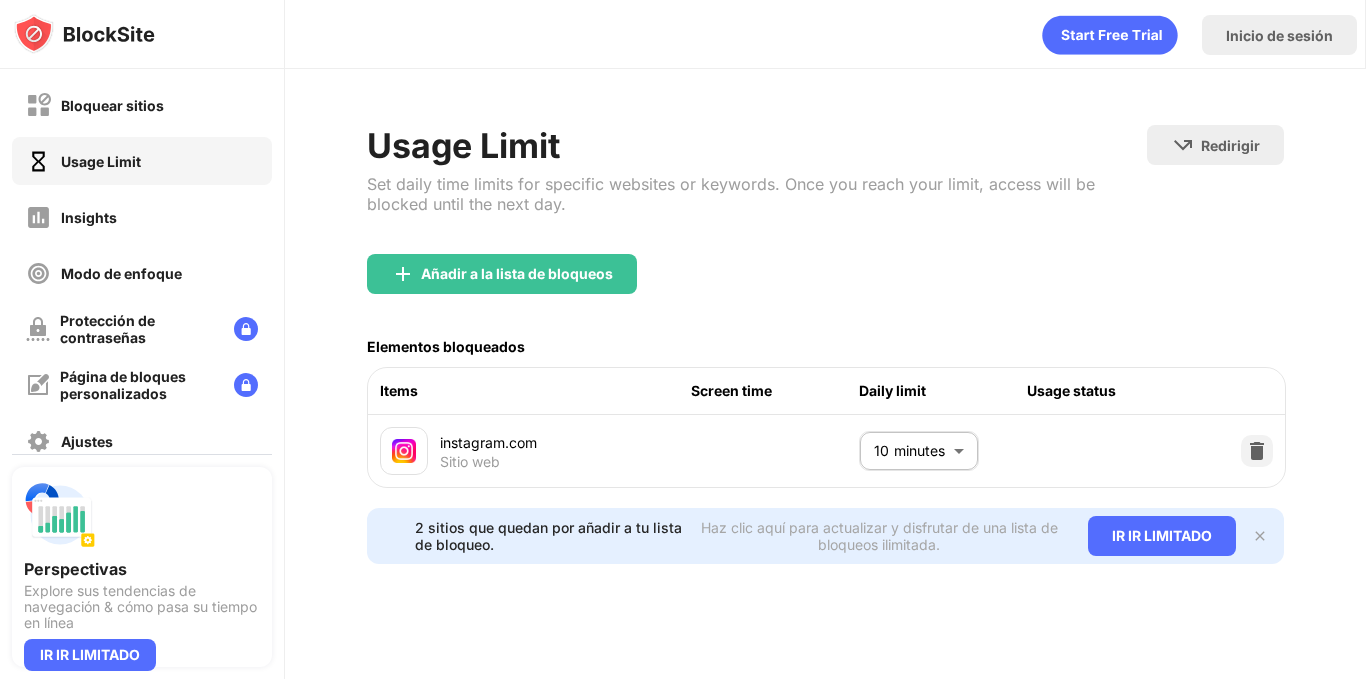 scroll, scrollTop: 0, scrollLeft: 0, axis: both 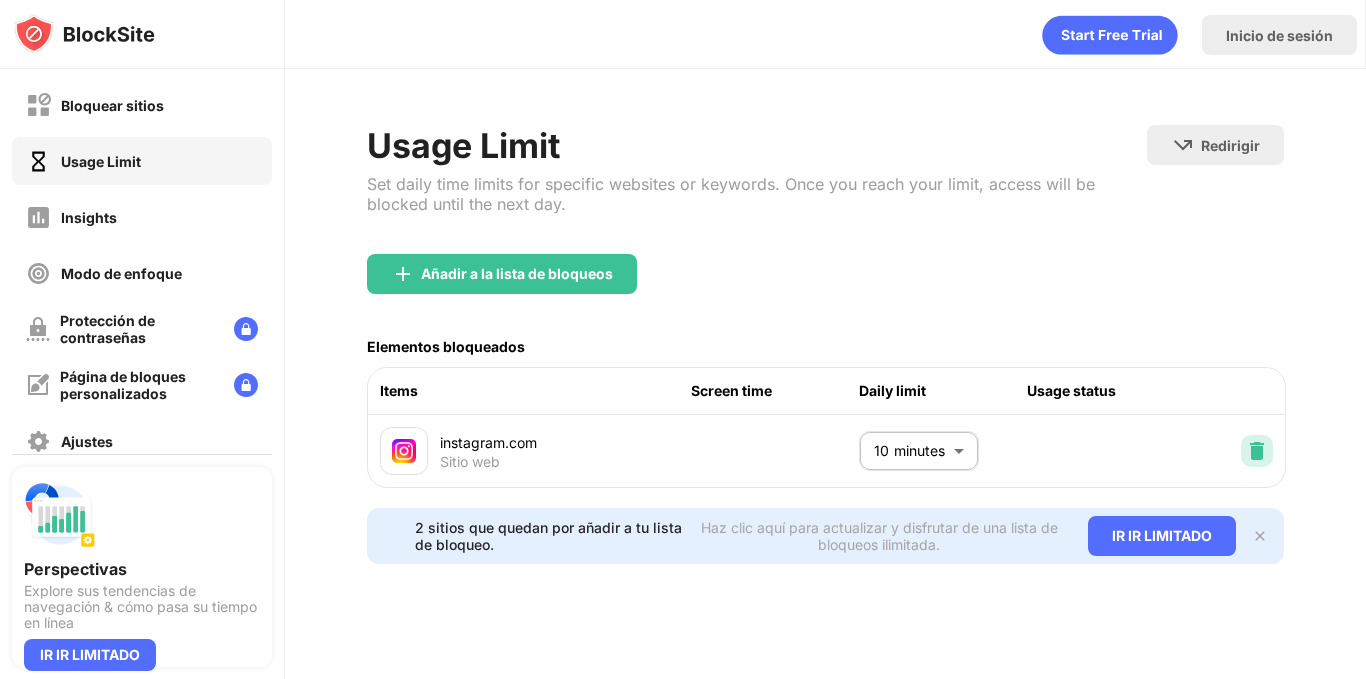 click at bounding box center (1257, 451) 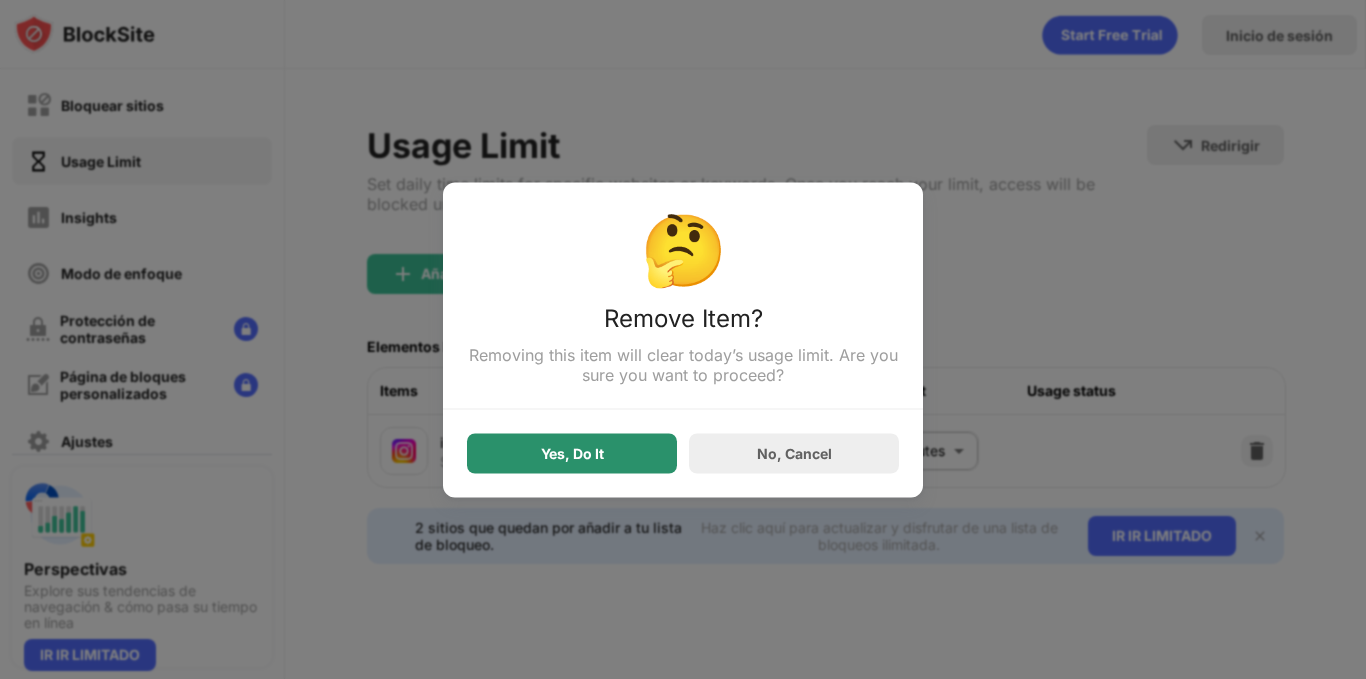 click on "Yes, Do It" at bounding box center [572, 453] 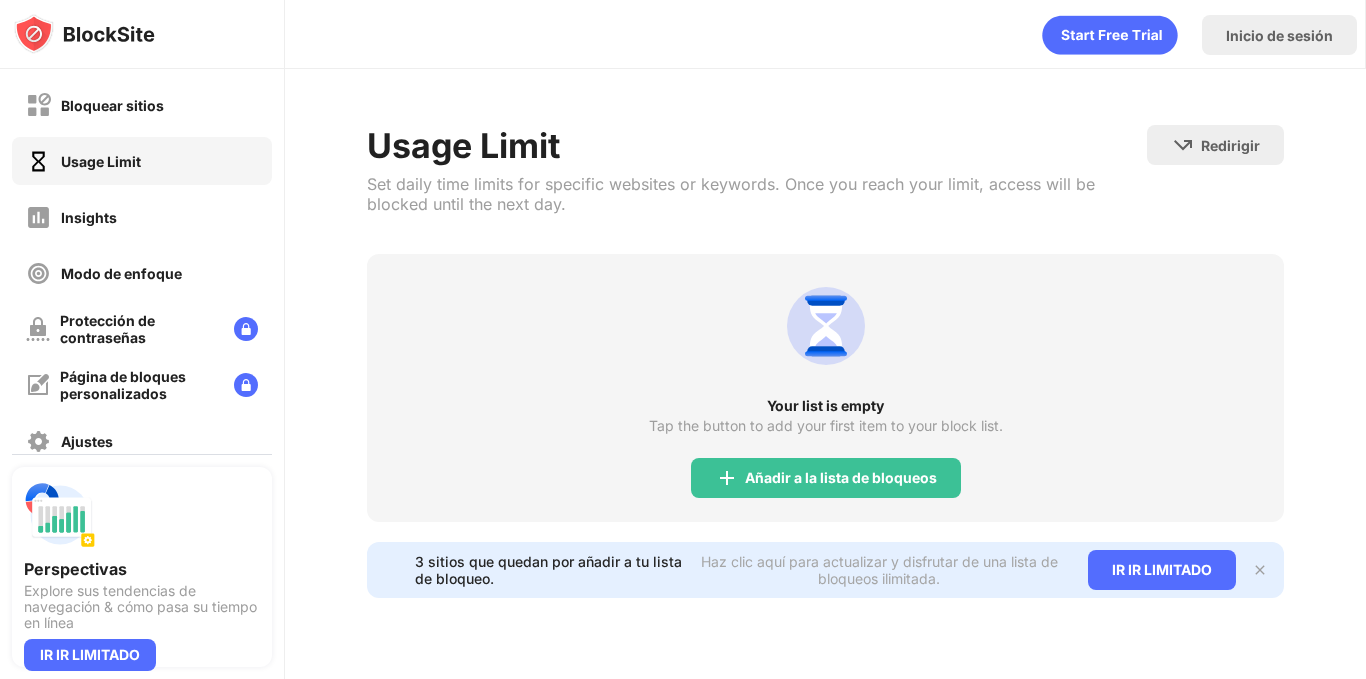 click on "Usage Limit" at bounding box center [142, 161] 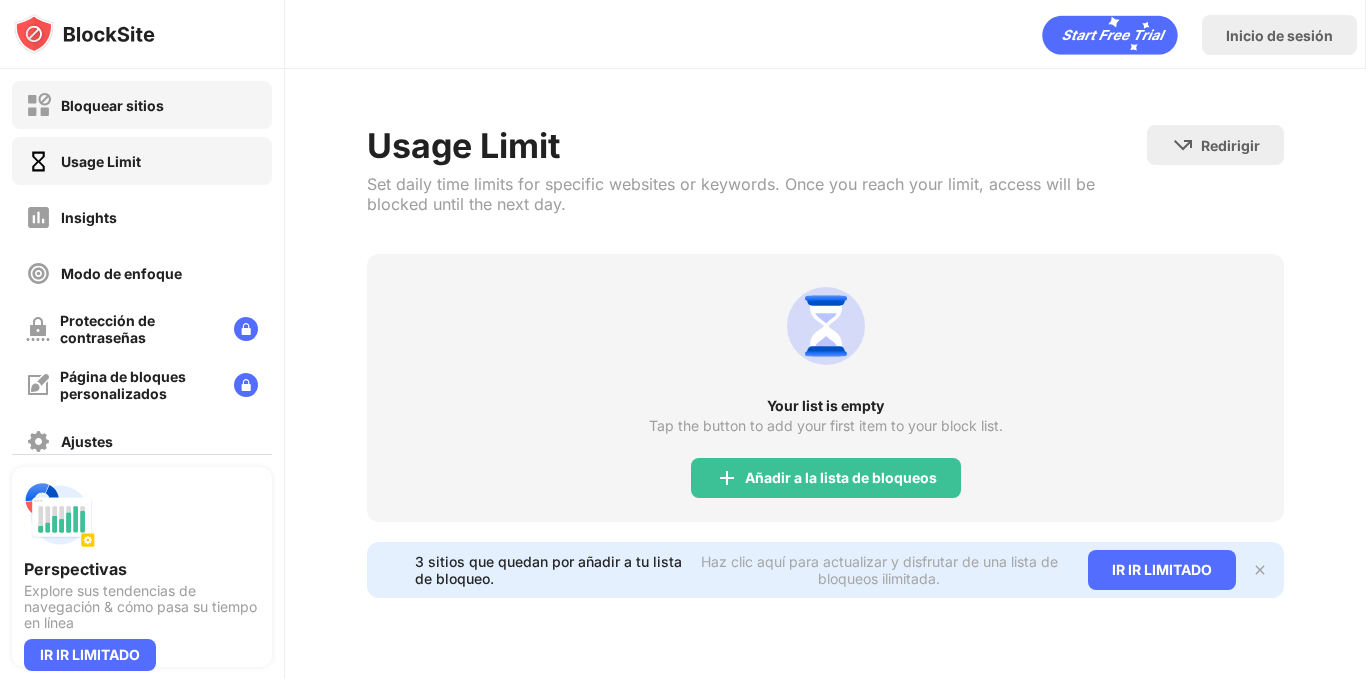 click on "Bloquear sitios" at bounding box center (142, 105) 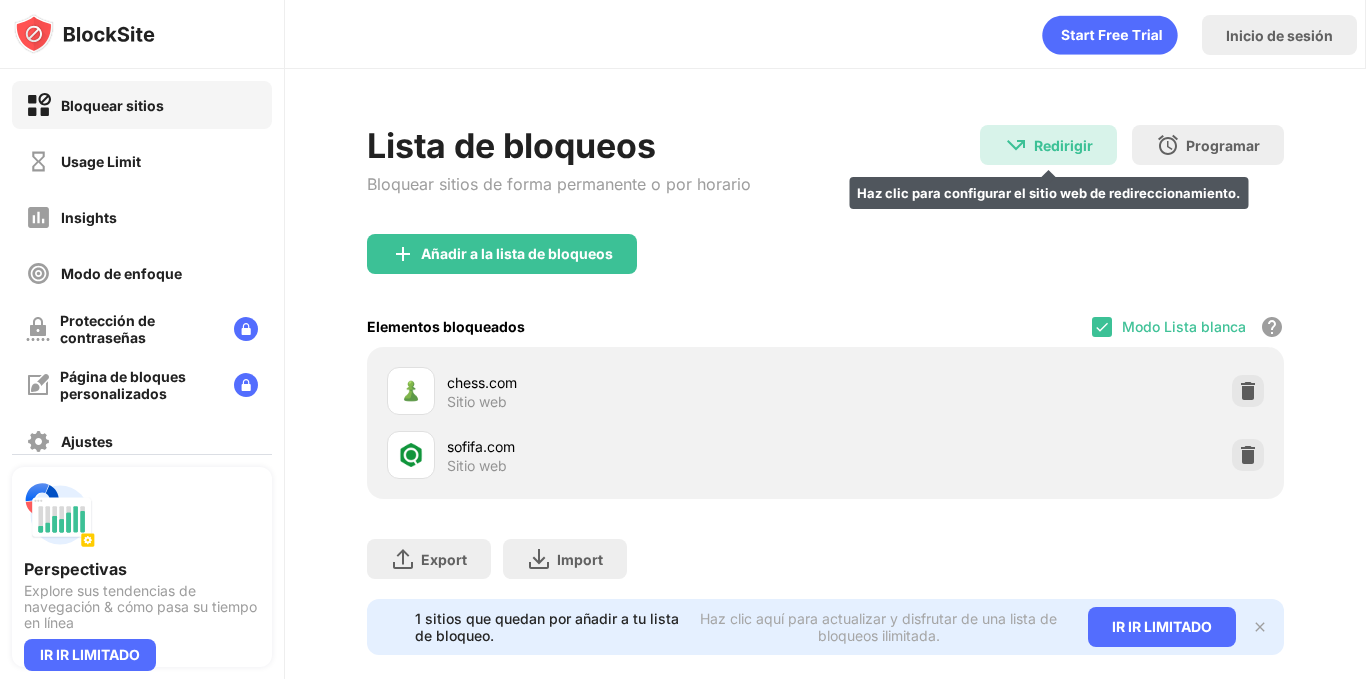 click on "Redirigir Haz clic para configurar el sitio web de redireccionamiento." at bounding box center (1048, 145) 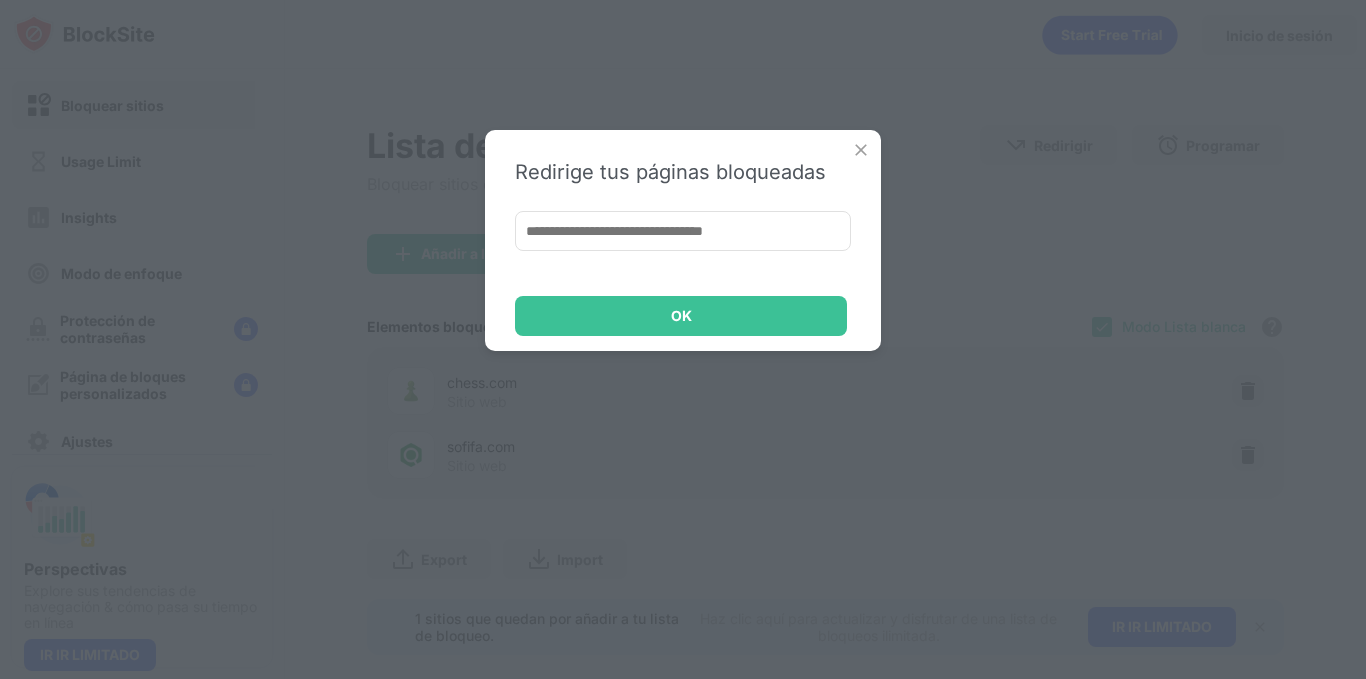 click at bounding box center [683, 231] 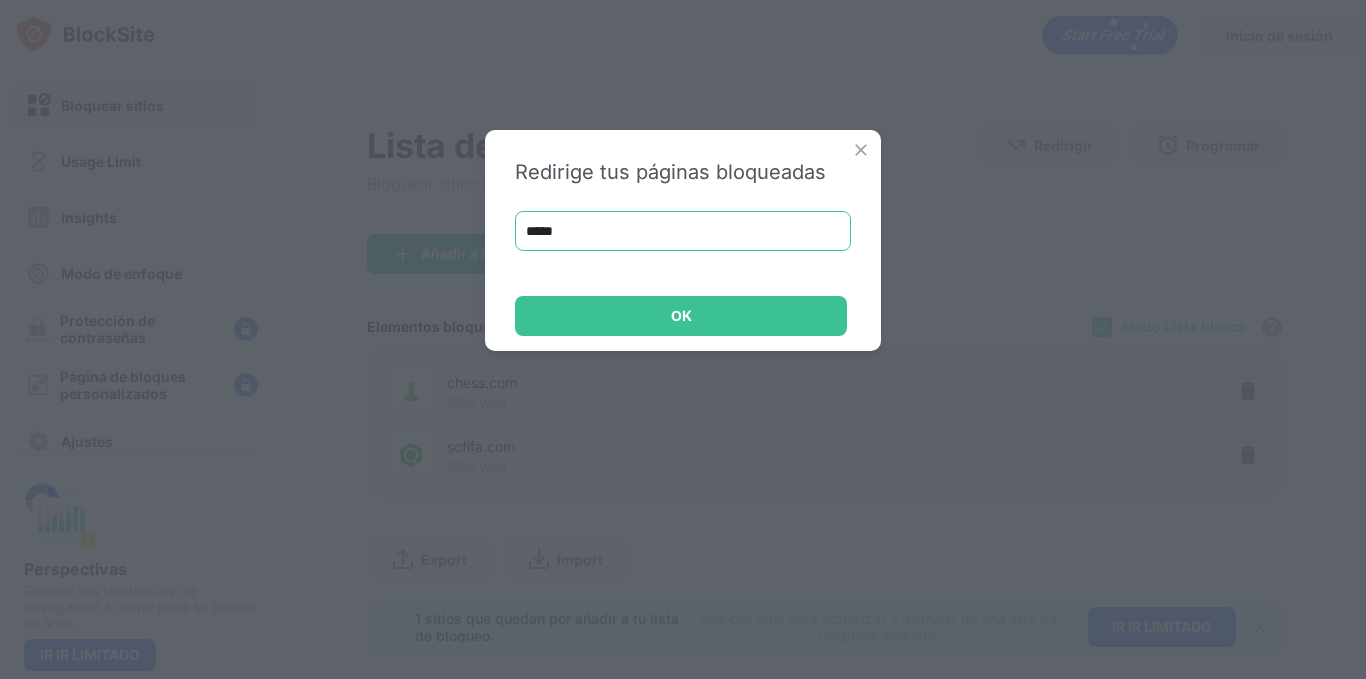 type on "****" 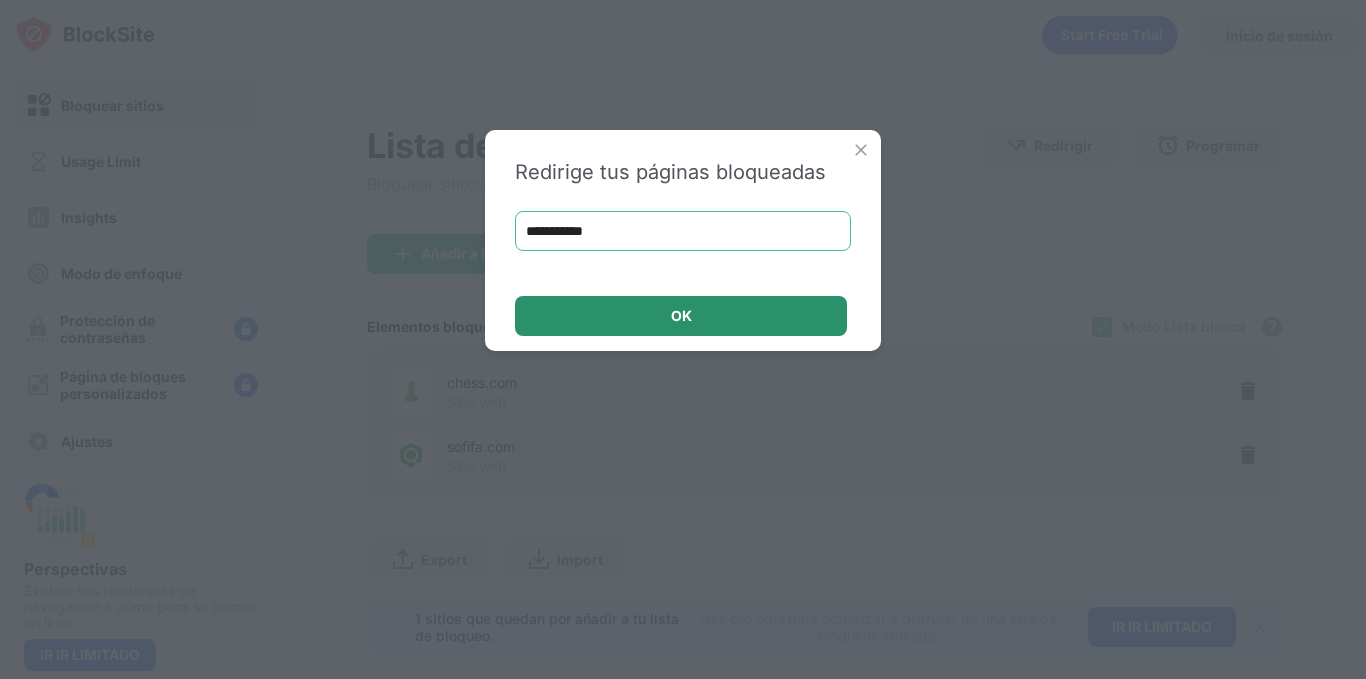 drag, startPoint x: 691, startPoint y: 316, endPoint x: 867, endPoint y: 265, distance: 183.24028 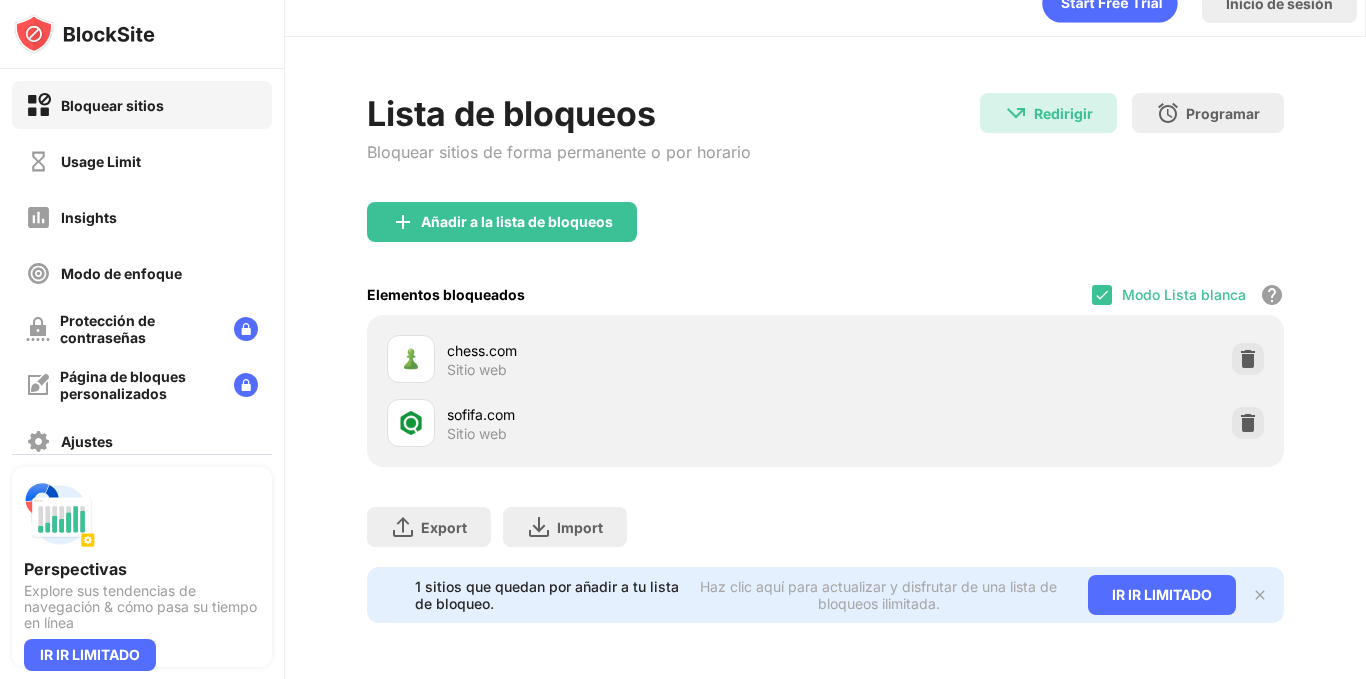 scroll, scrollTop: 46, scrollLeft: 0, axis: vertical 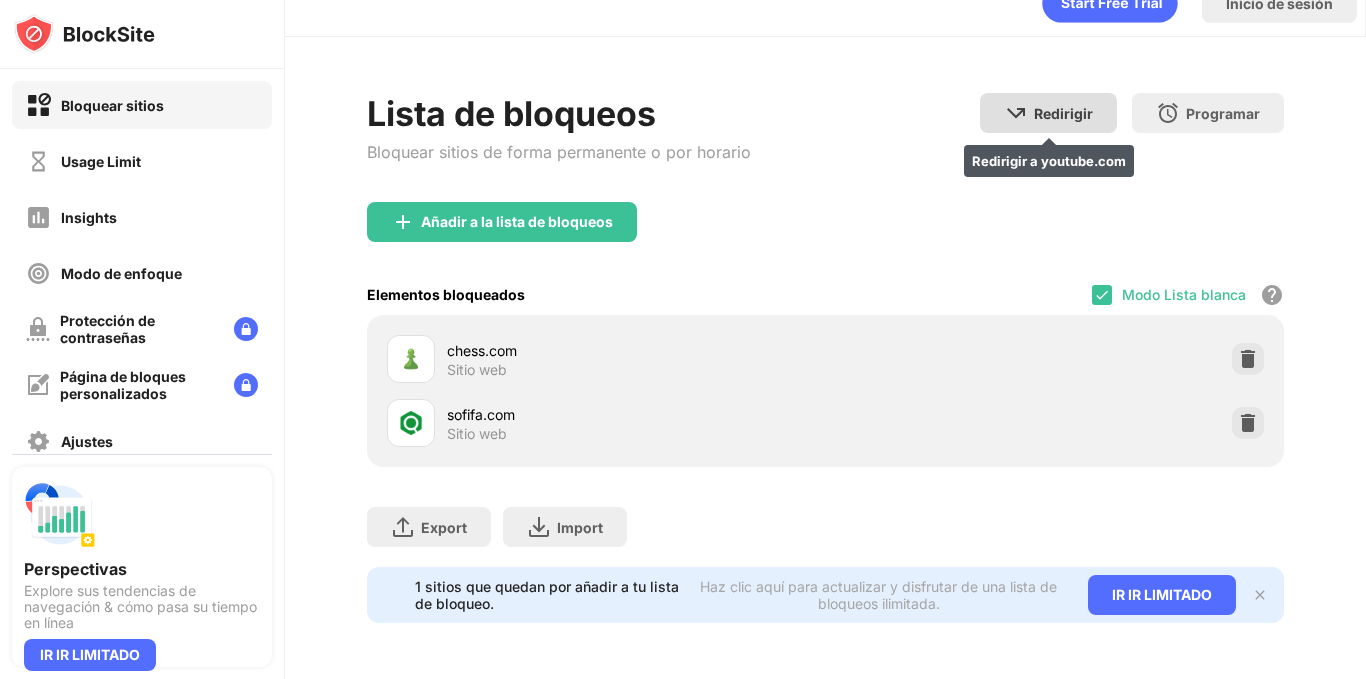 click on "Redirigir" at bounding box center [1063, 113] 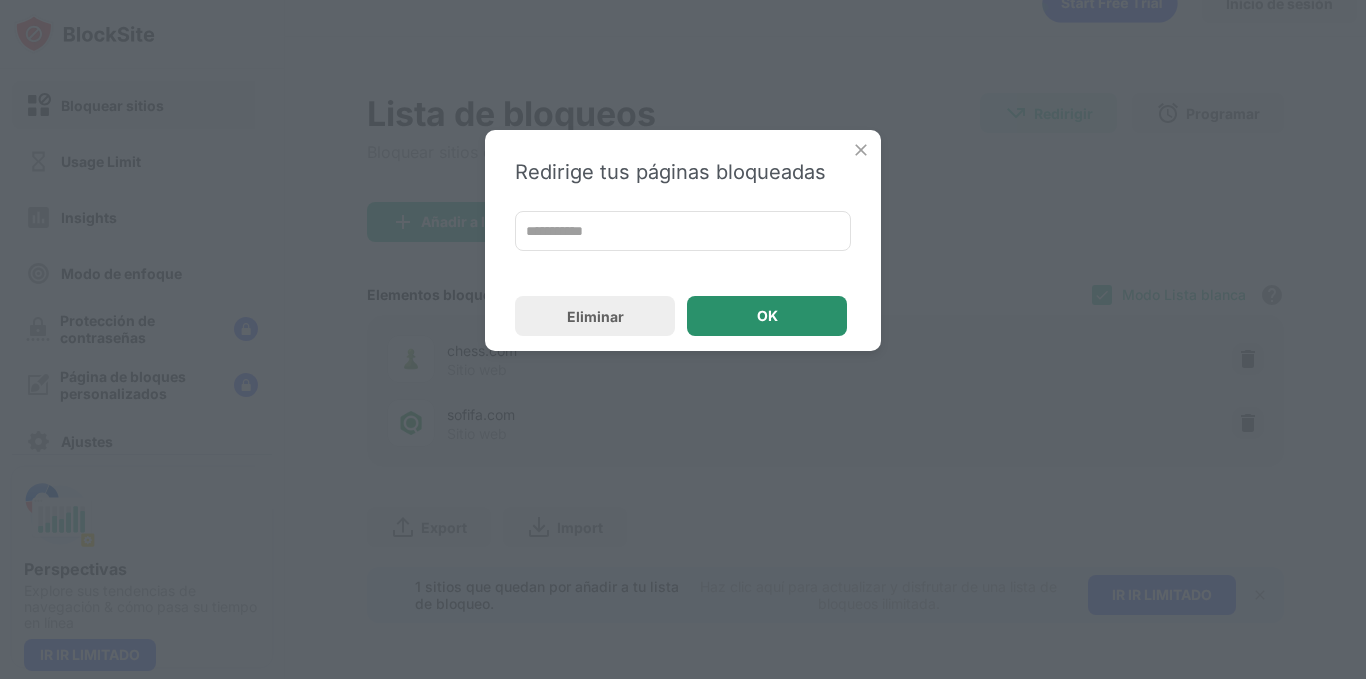 click on "OK" at bounding box center [767, 316] 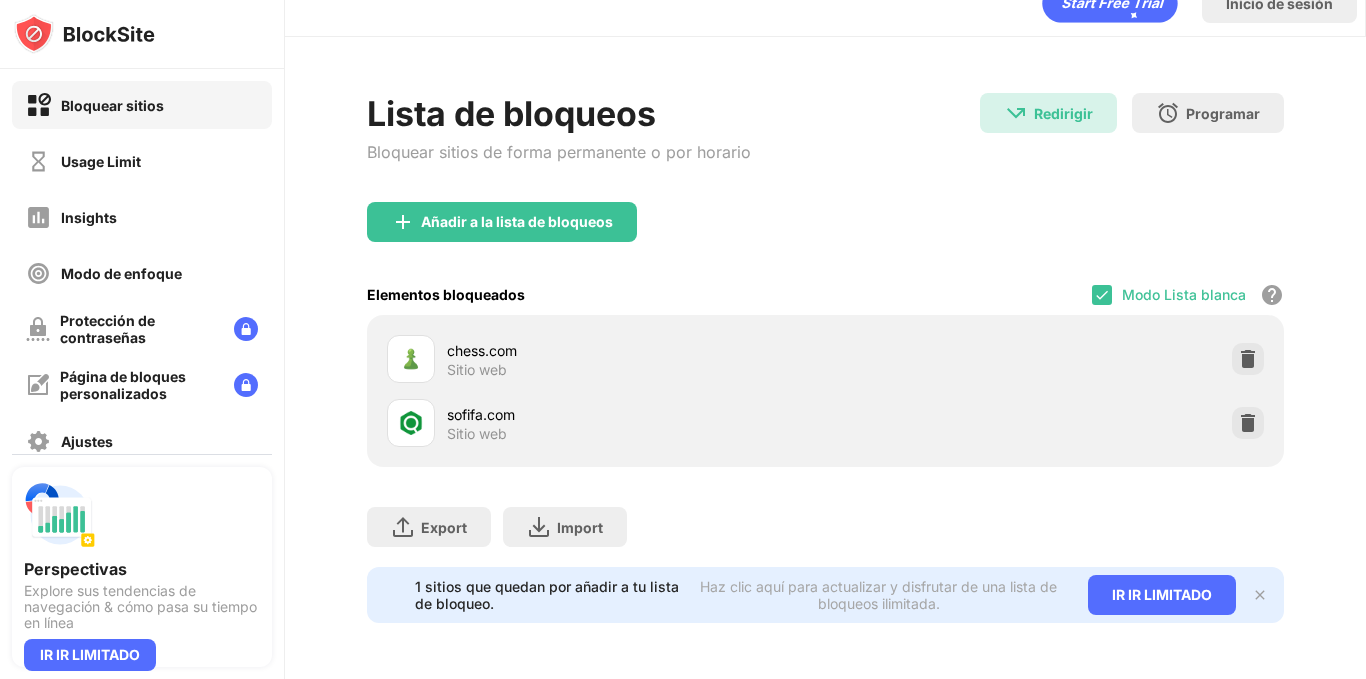 click on "Redirigir" at bounding box center [1063, 113] 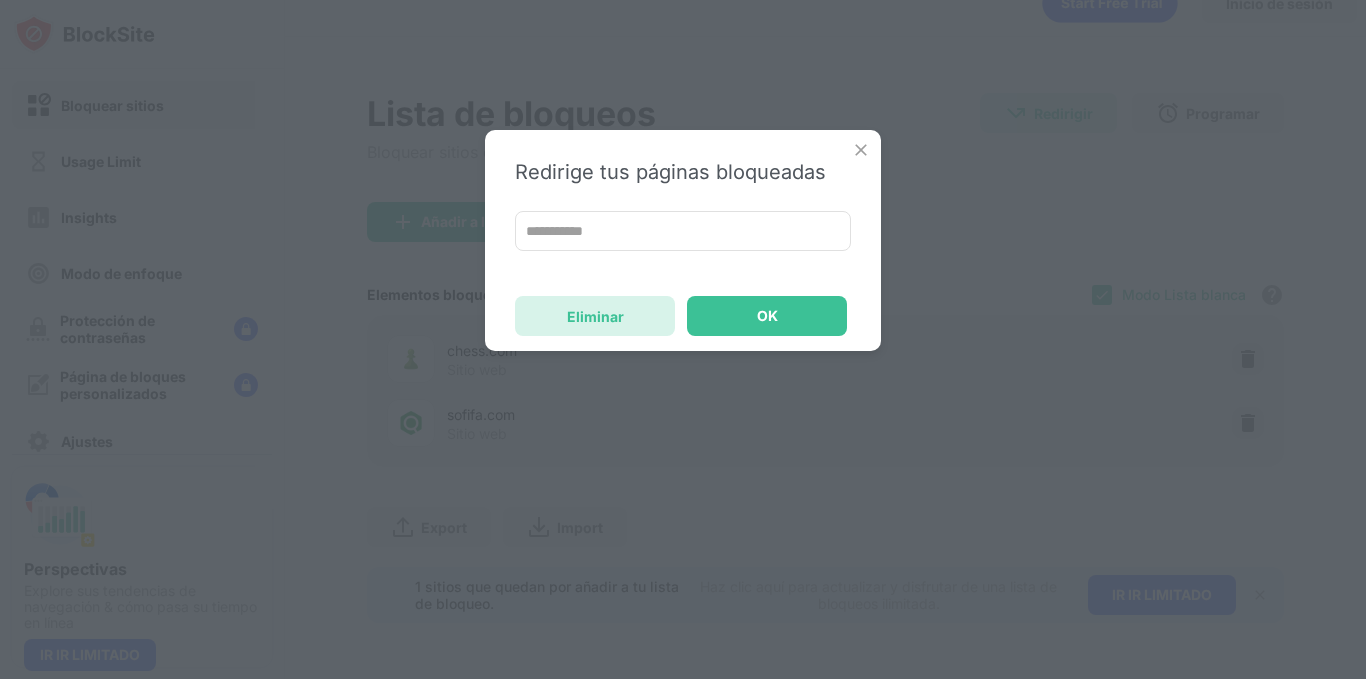 click on "Eliminar" at bounding box center [595, 316] 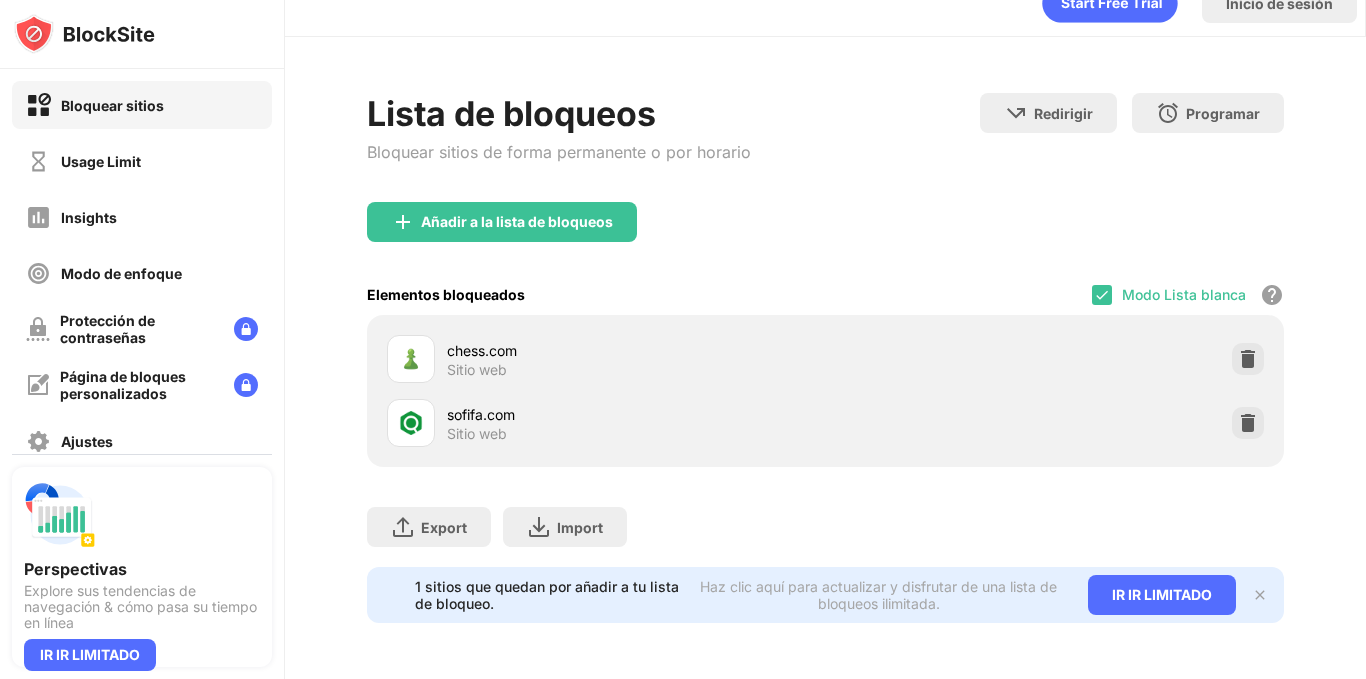 click on "Añadir a la lista de bloqueos" at bounding box center [825, 238] 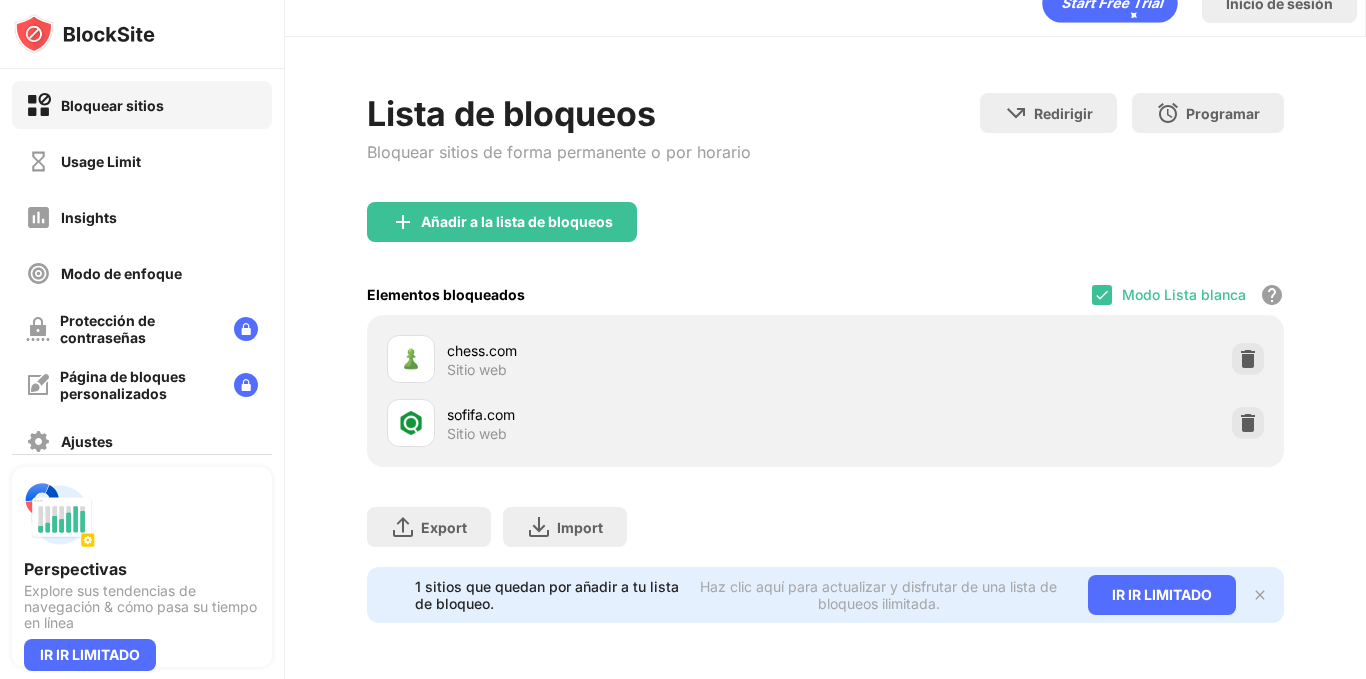 scroll, scrollTop: 47, scrollLeft: 0, axis: vertical 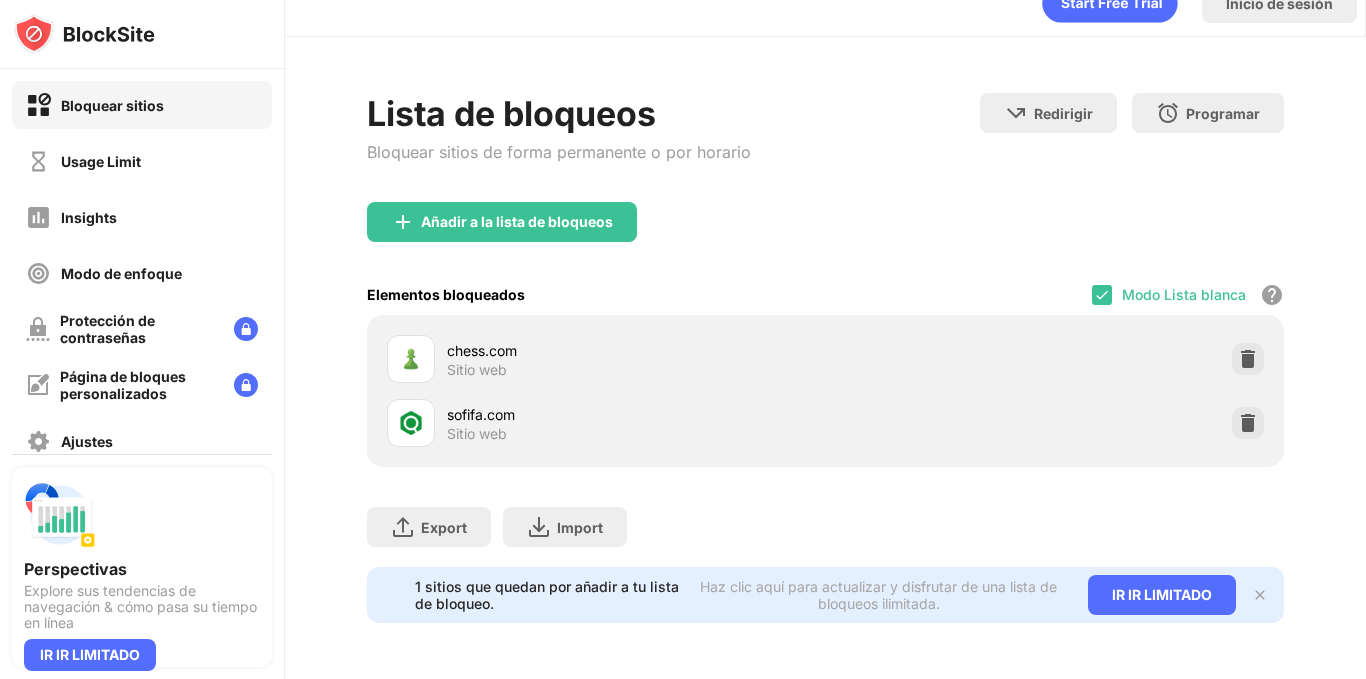 drag, startPoint x: 1349, startPoint y: 216, endPoint x: 1302, endPoint y: 313, distance: 107.78683 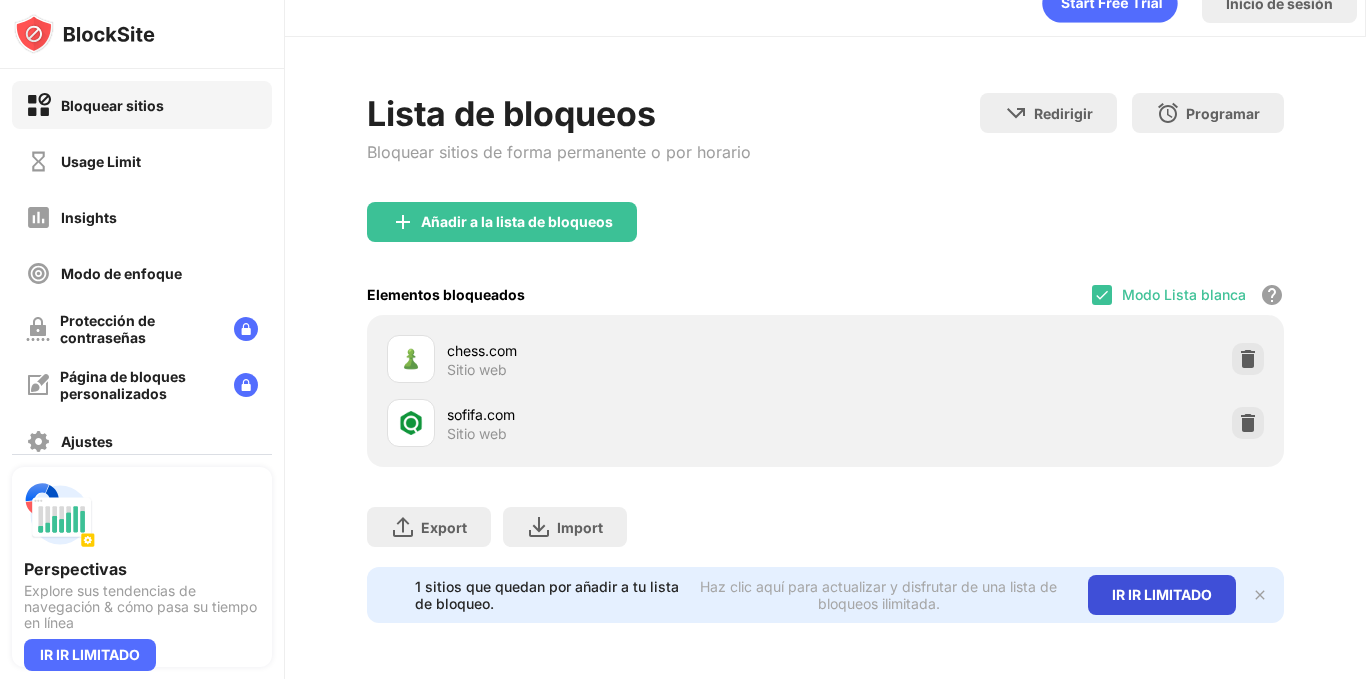 click on "IR IR LIMITADO" at bounding box center [1162, 595] 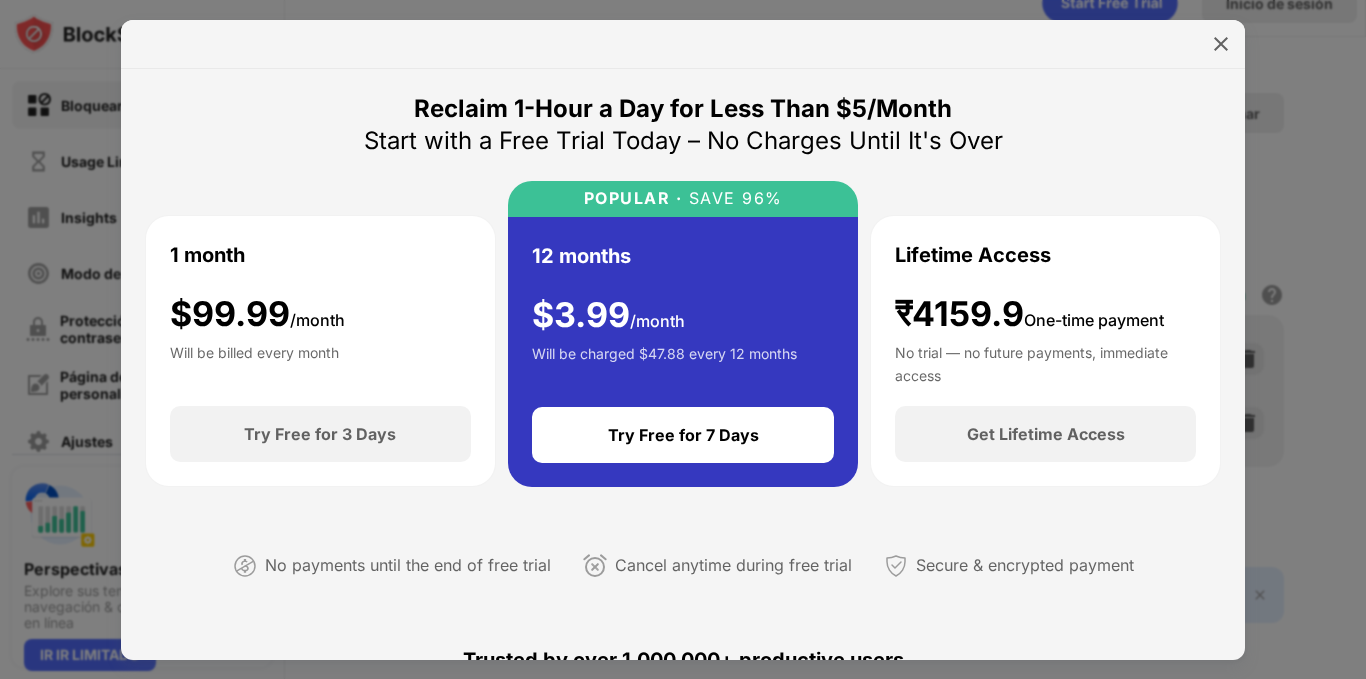 click at bounding box center (1221, 44) 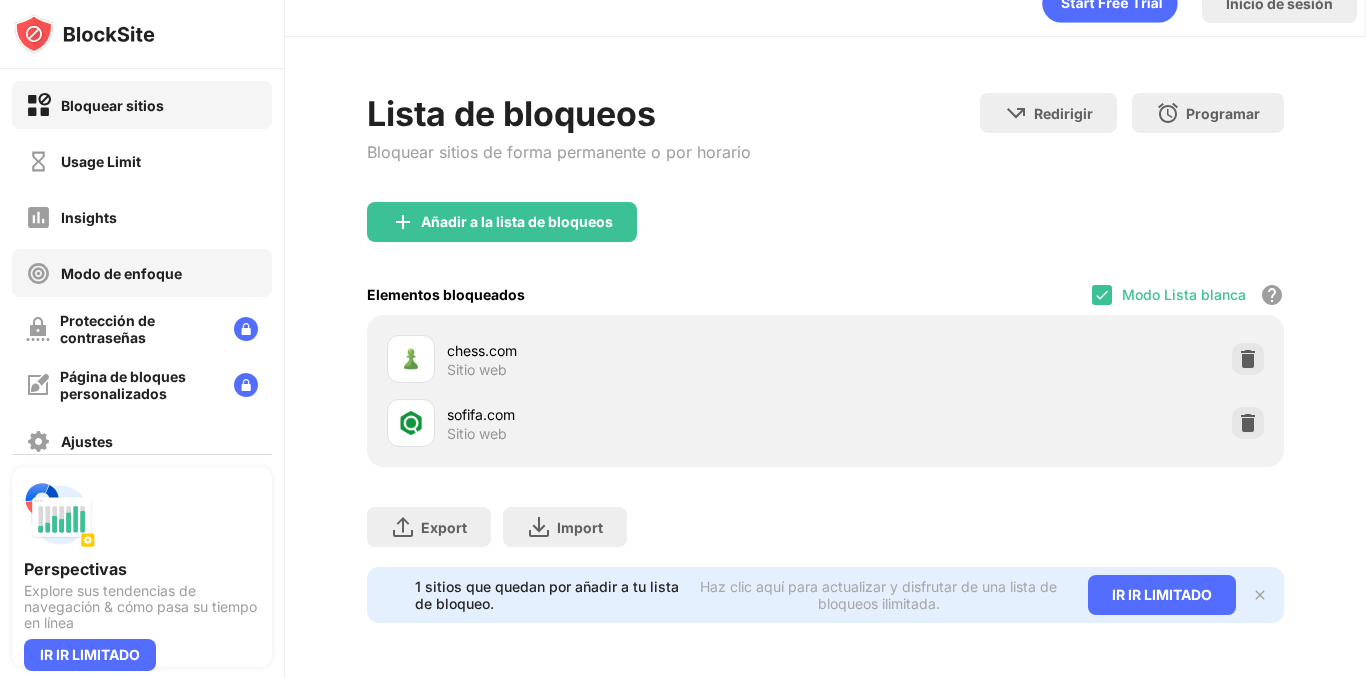 click on "Modo de enfoque" at bounding box center (104, 273) 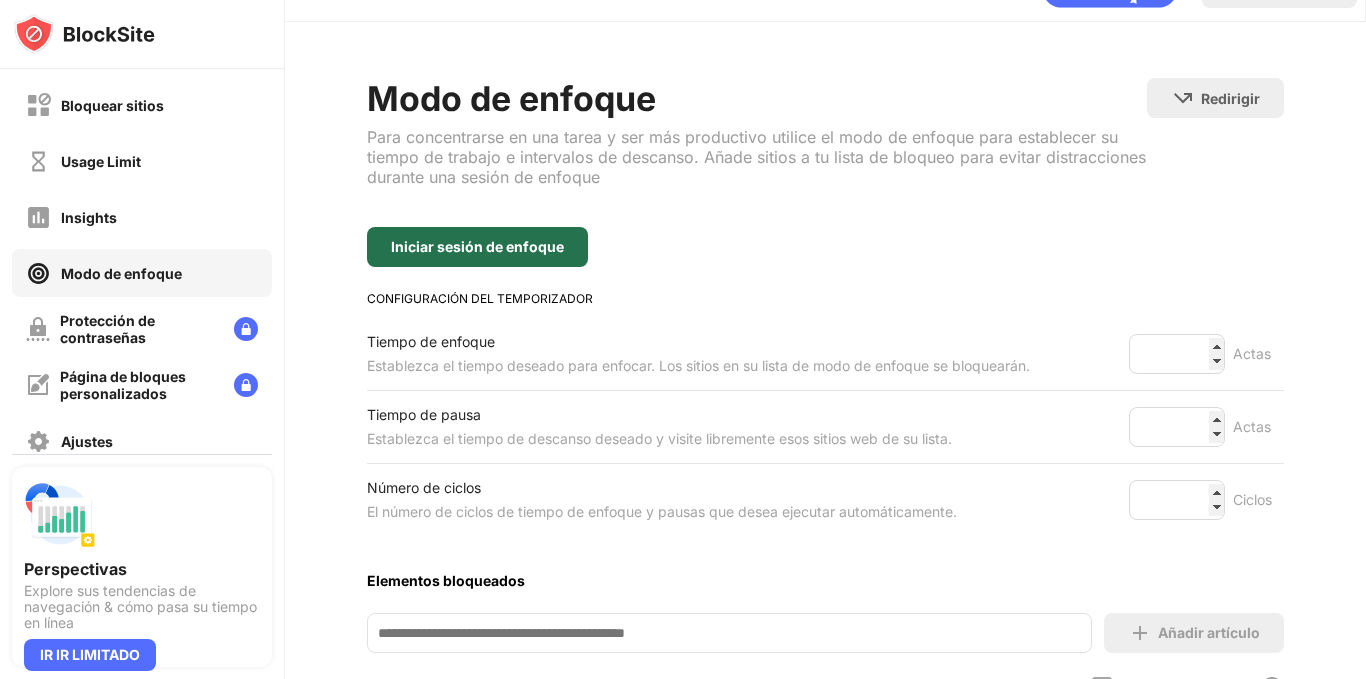 click on "Iniciar sesión de enfoque" at bounding box center [477, 247] 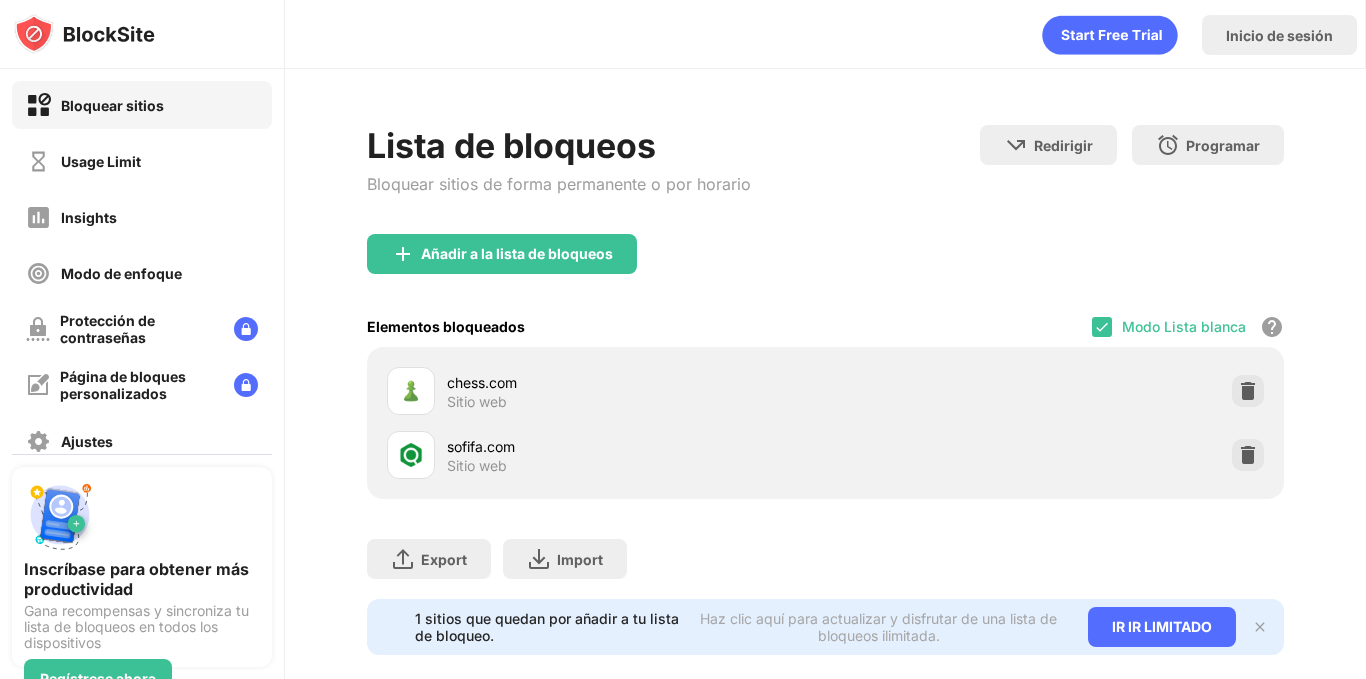 scroll, scrollTop: 0, scrollLeft: 0, axis: both 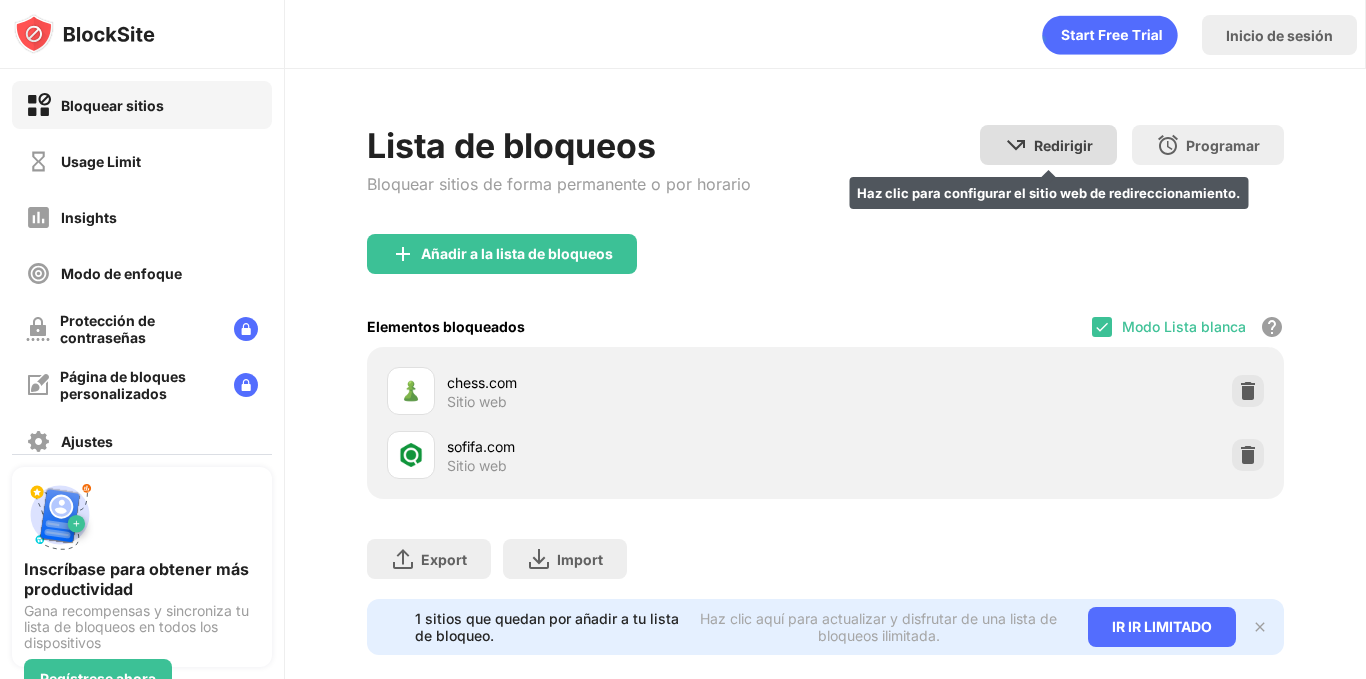 click on "Redirigir" at bounding box center [1063, 145] 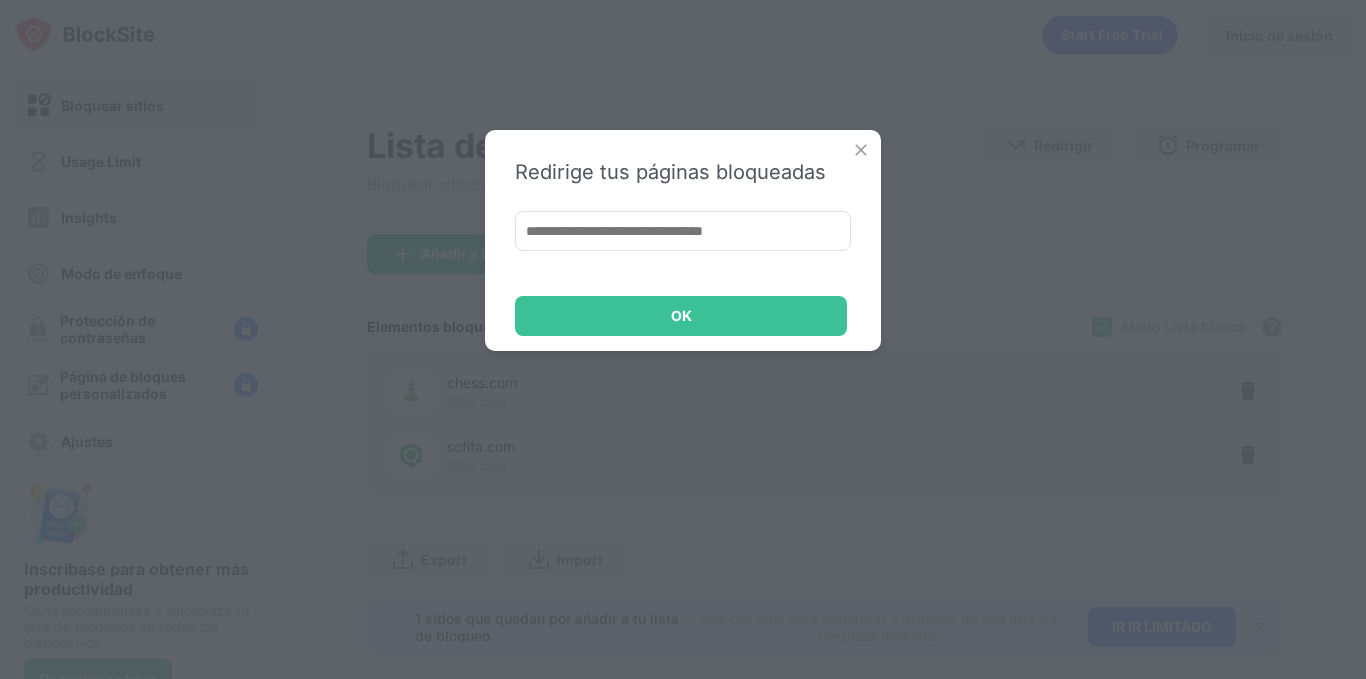 click on "Redirige tus páginas bloqueadas OK" at bounding box center (683, 240) 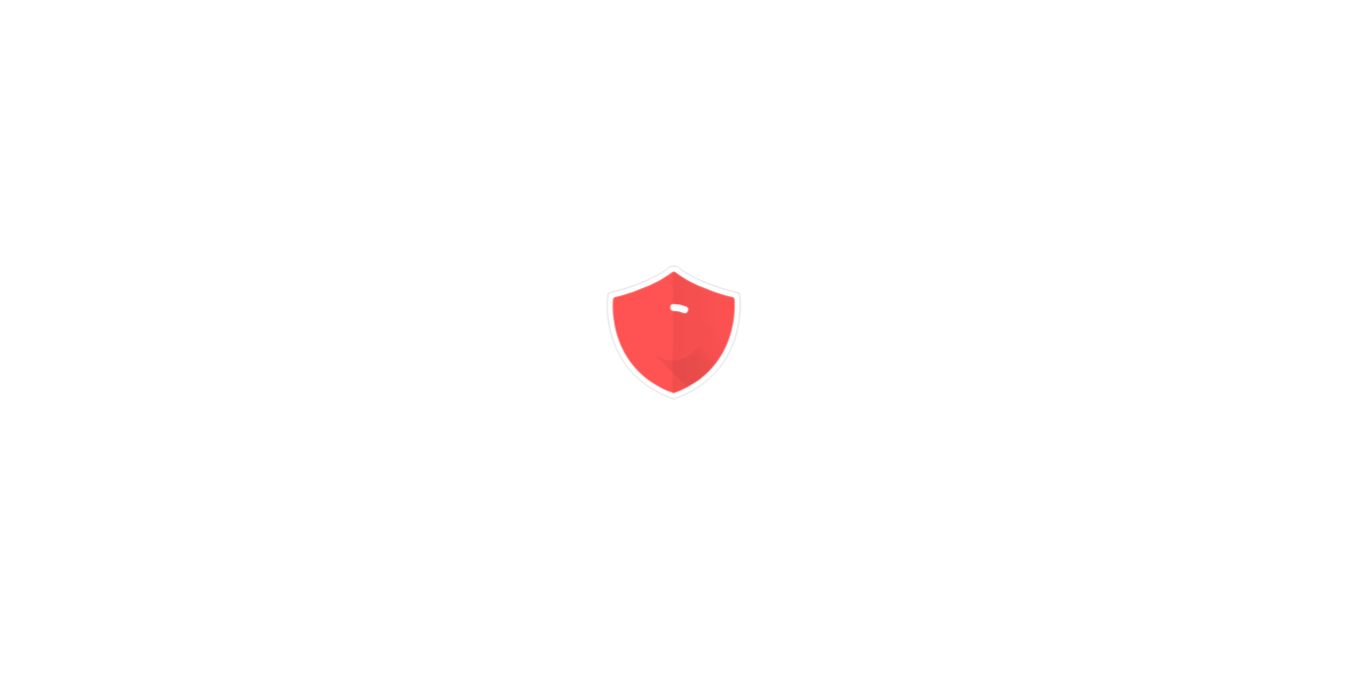 scroll, scrollTop: 0, scrollLeft: 0, axis: both 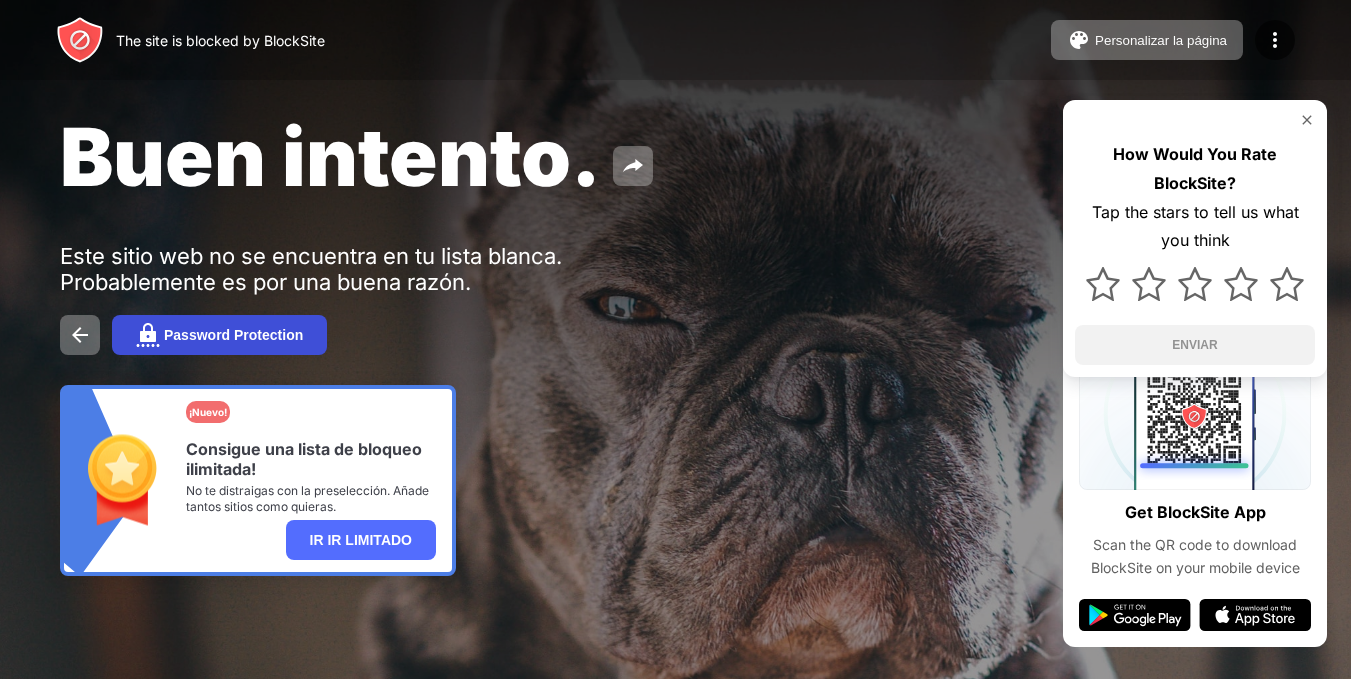 click on "Password Protection" at bounding box center (219, 335) 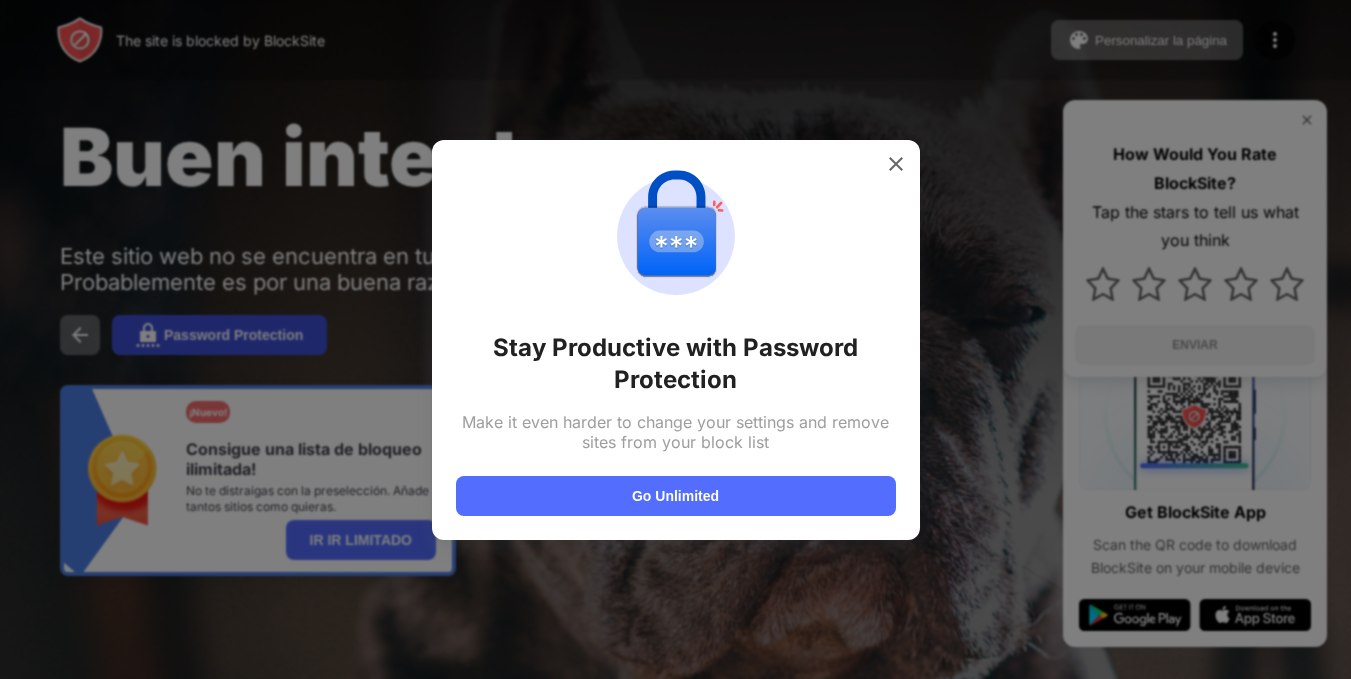 click at bounding box center (675, 339) 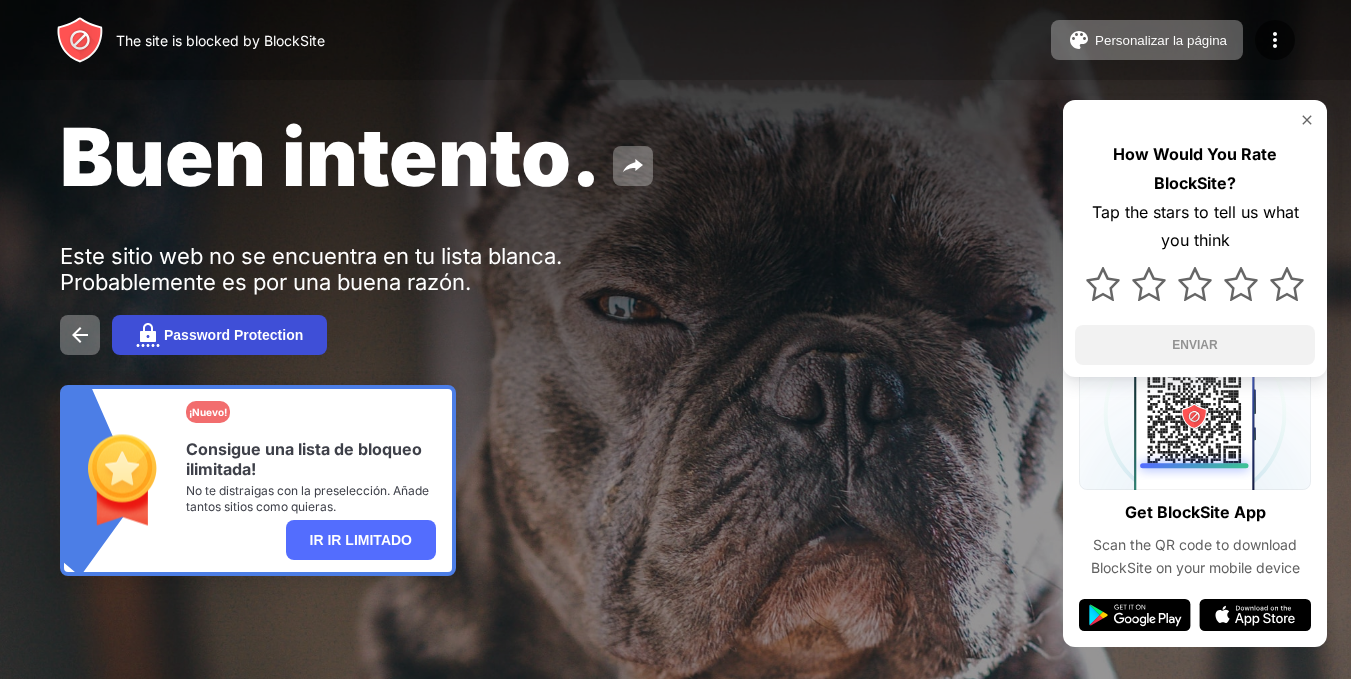 click on "Password Protection" at bounding box center [233, 335] 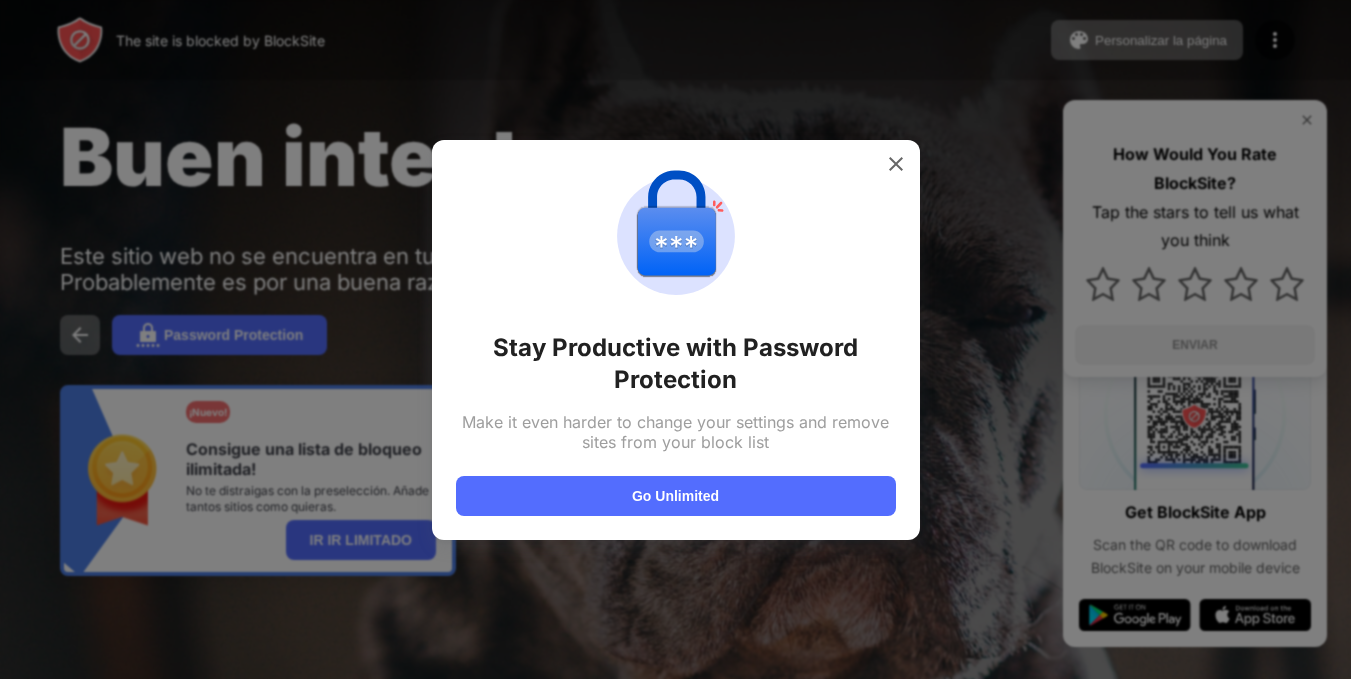 drag, startPoint x: 678, startPoint y: 503, endPoint x: 880, endPoint y: 166, distance: 392.9033 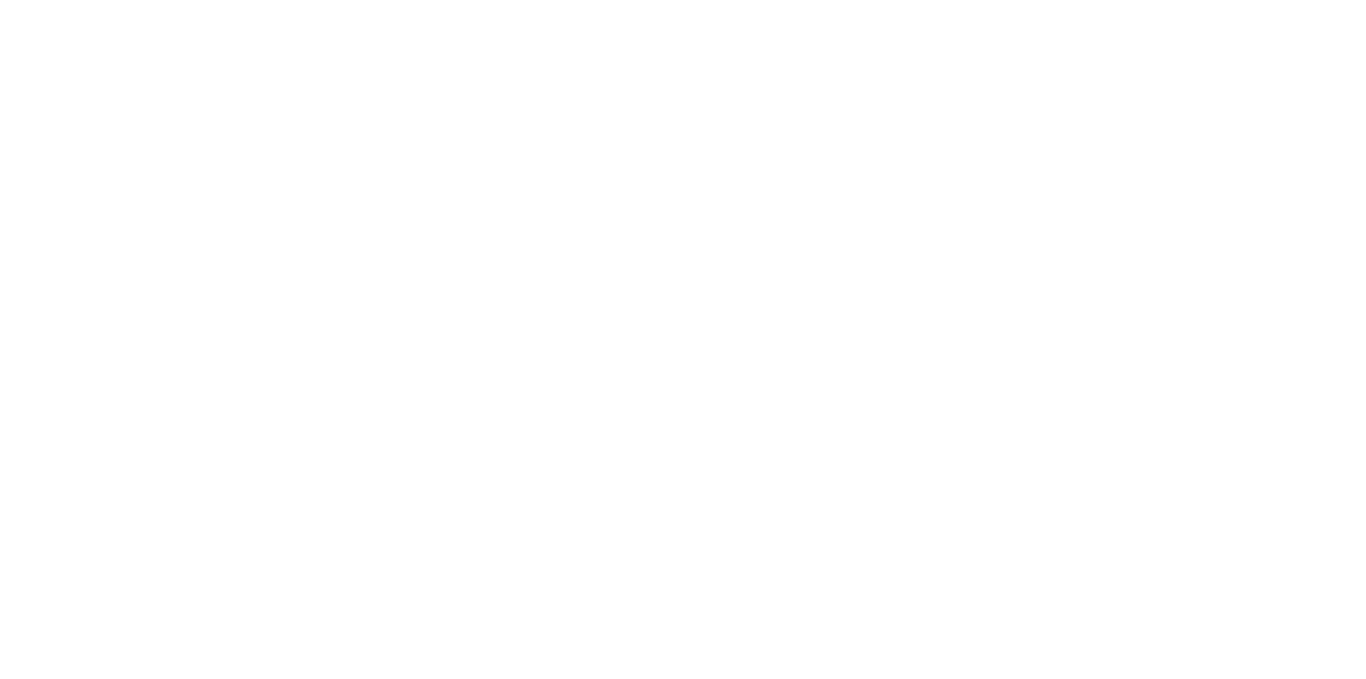 scroll, scrollTop: 0, scrollLeft: 0, axis: both 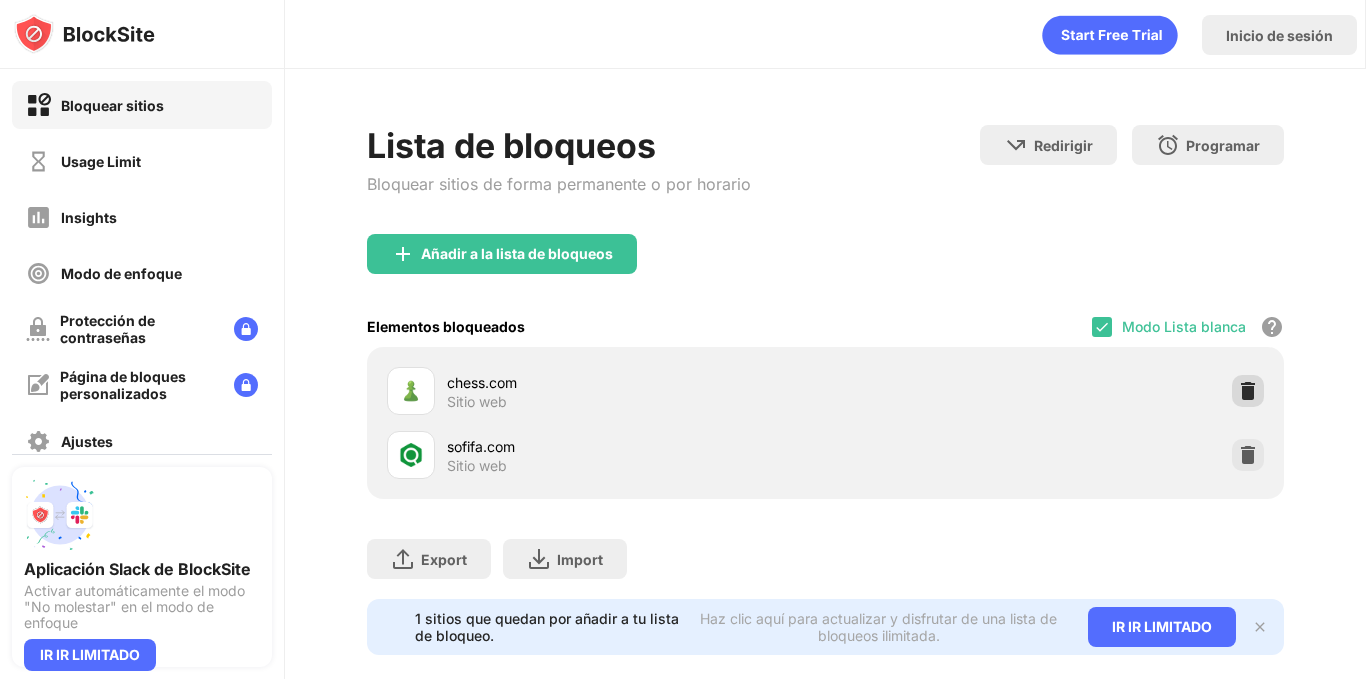 click at bounding box center [1248, 391] 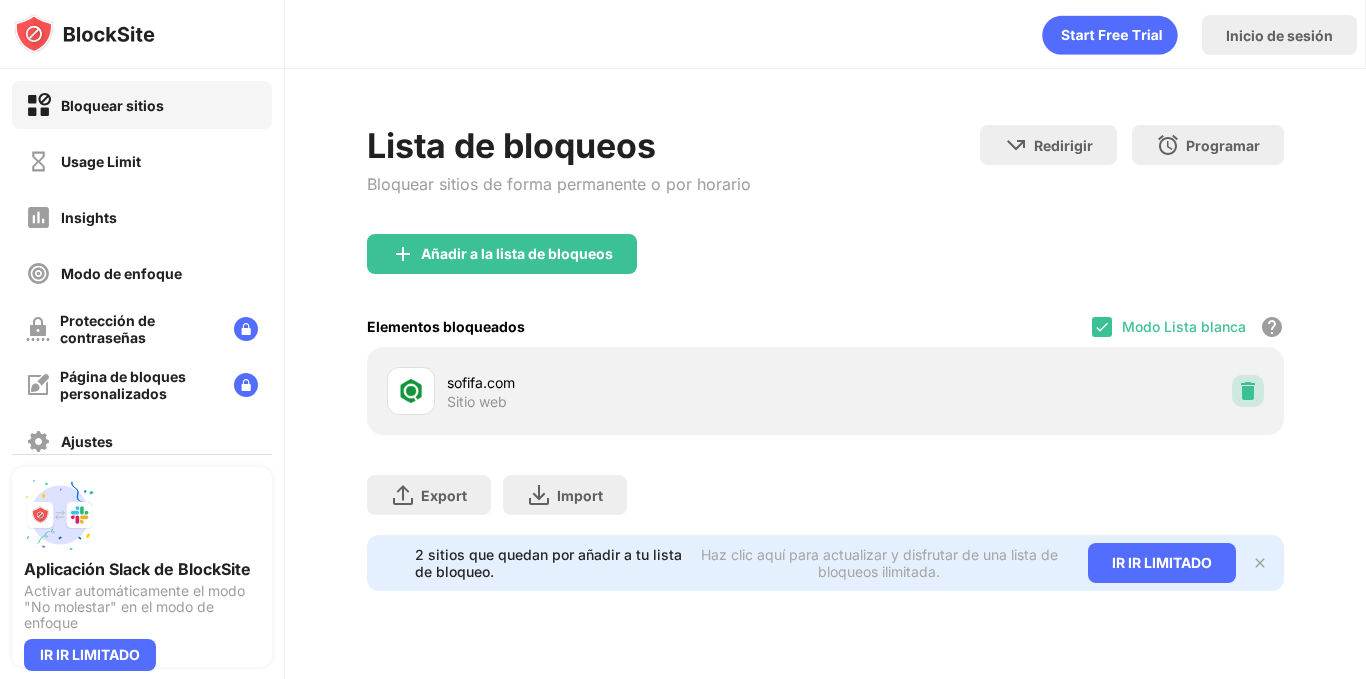 click at bounding box center (1248, 391) 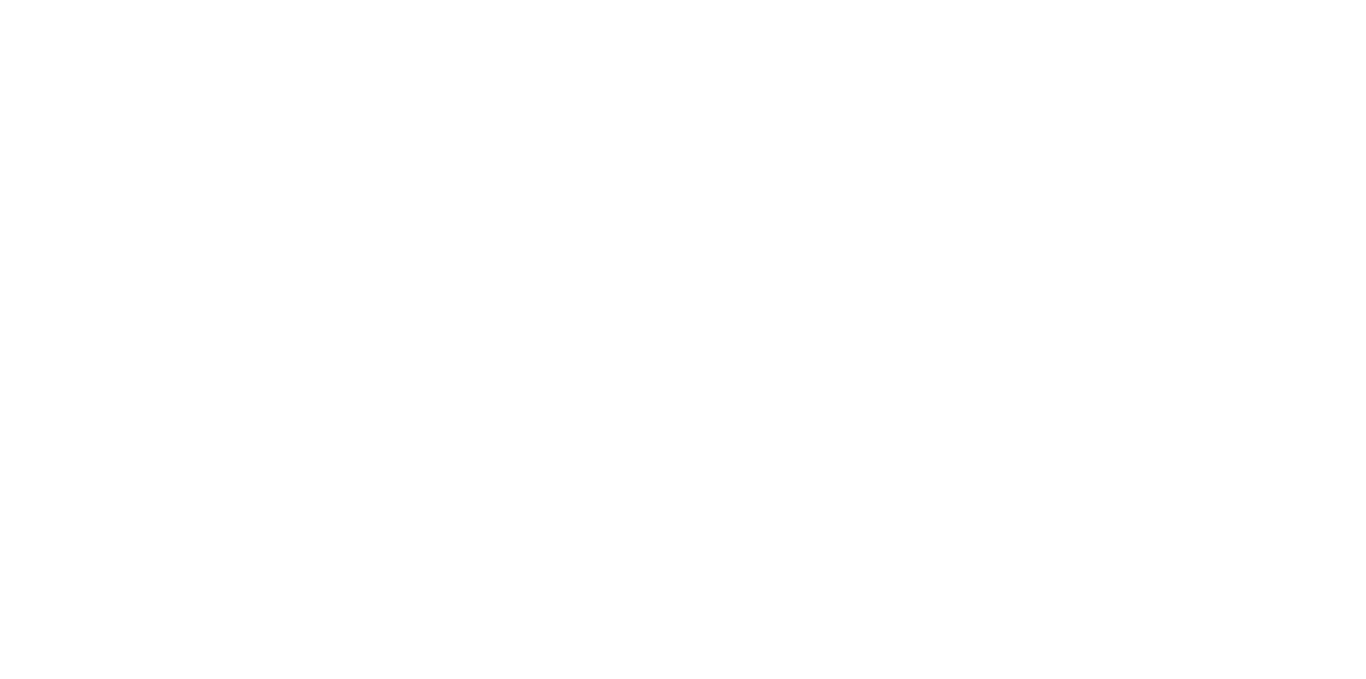 scroll, scrollTop: 0, scrollLeft: 0, axis: both 